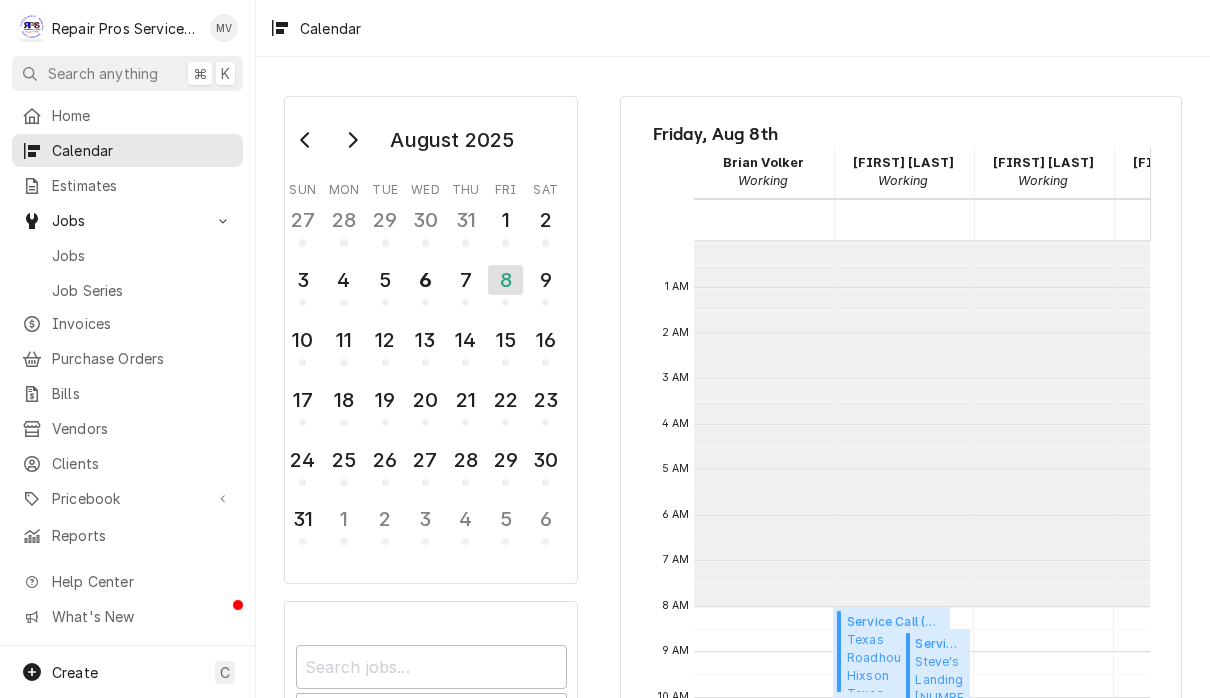 scroll, scrollTop: 0, scrollLeft: 0, axis: both 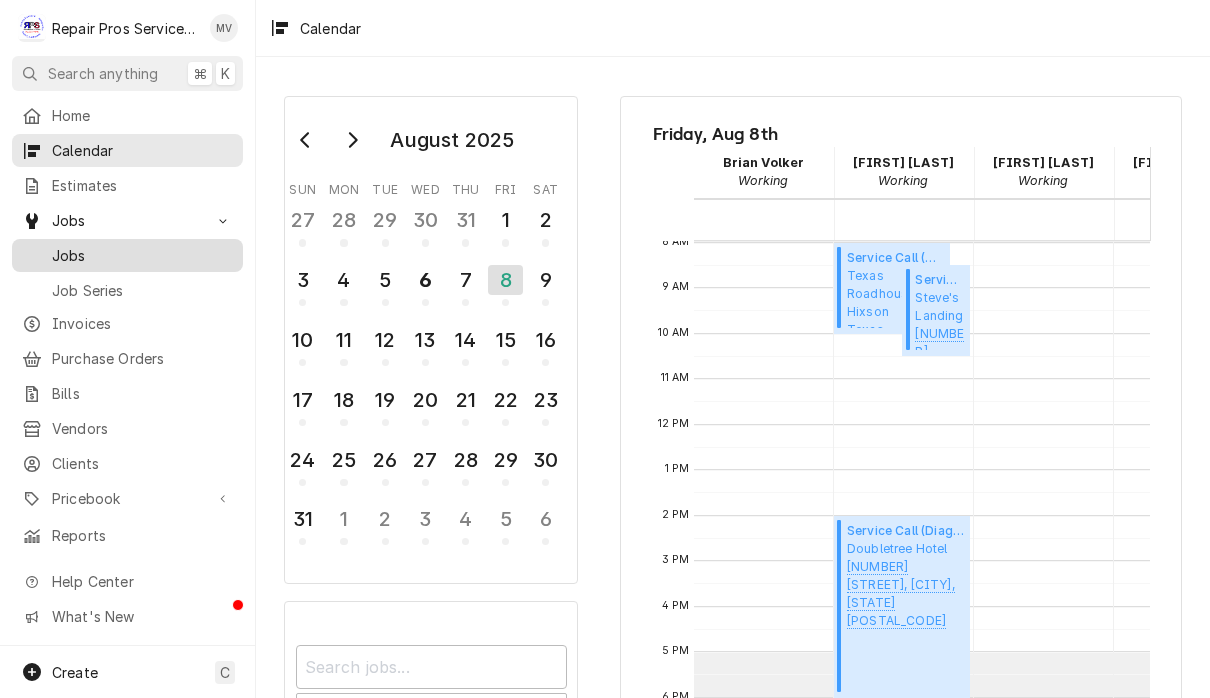 click on "Jobs" at bounding box center (142, 255) 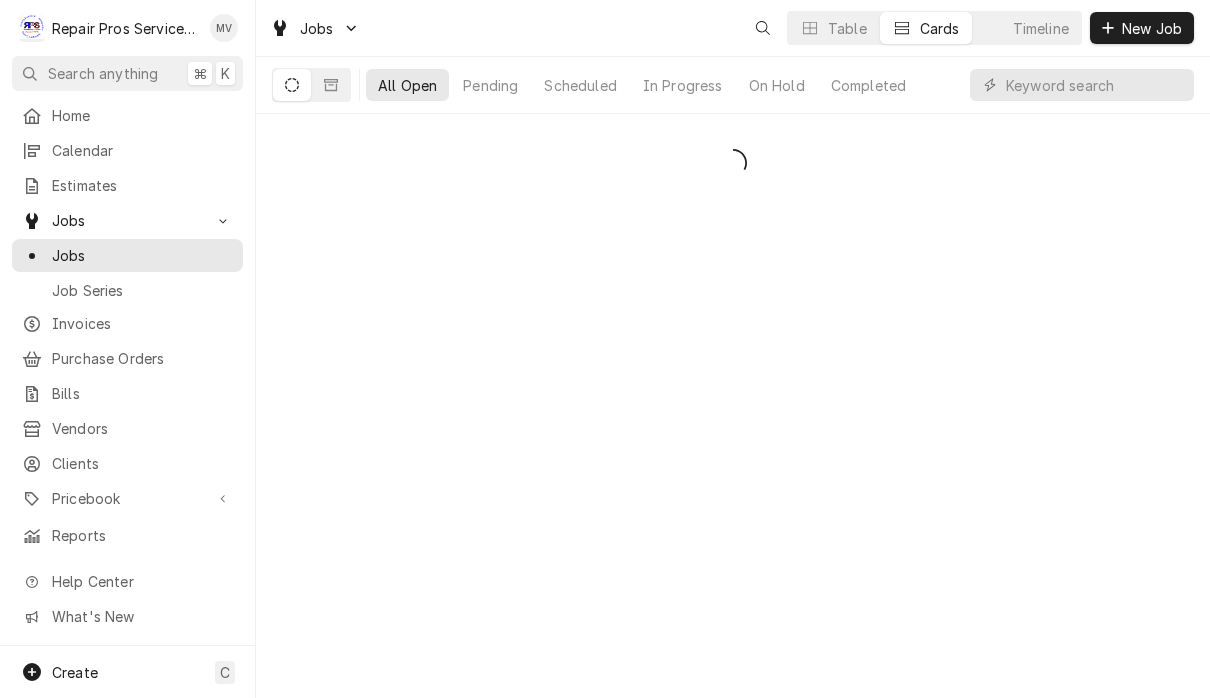 scroll, scrollTop: 0, scrollLeft: 0, axis: both 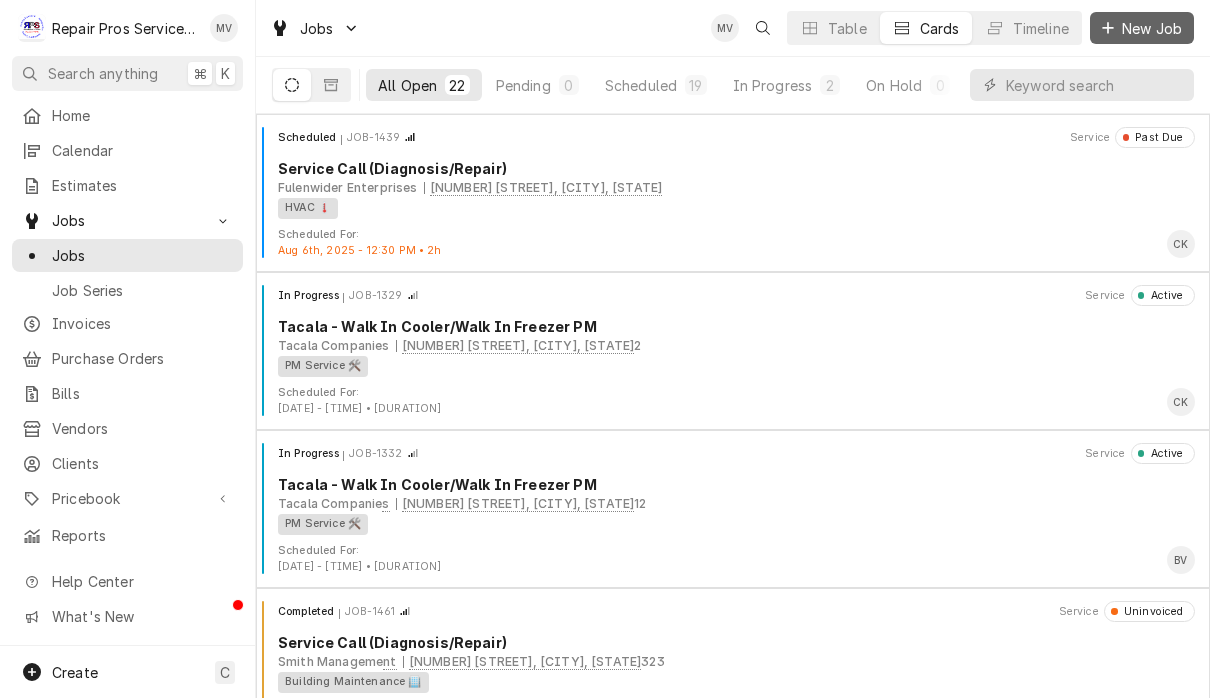 click on "New Job" at bounding box center (1152, 28) 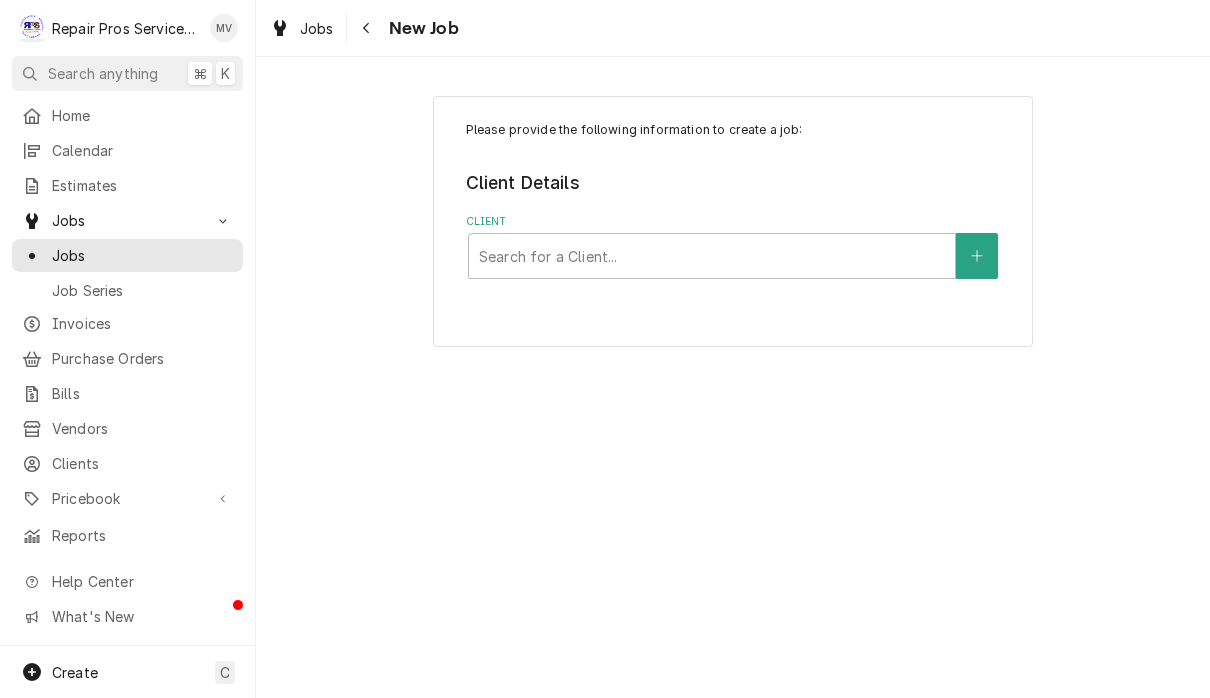 scroll, scrollTop: 0, scrollLeft: 0, axis: both 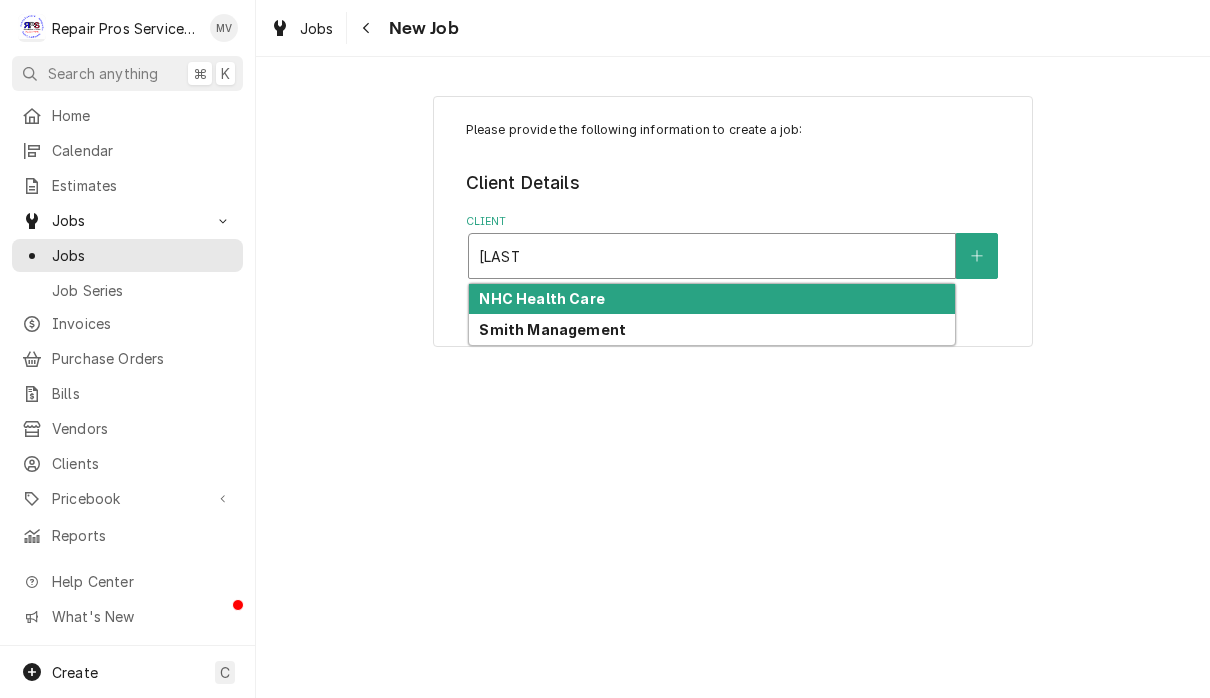 click on "Smith Management" at bounding box center (712, 329) 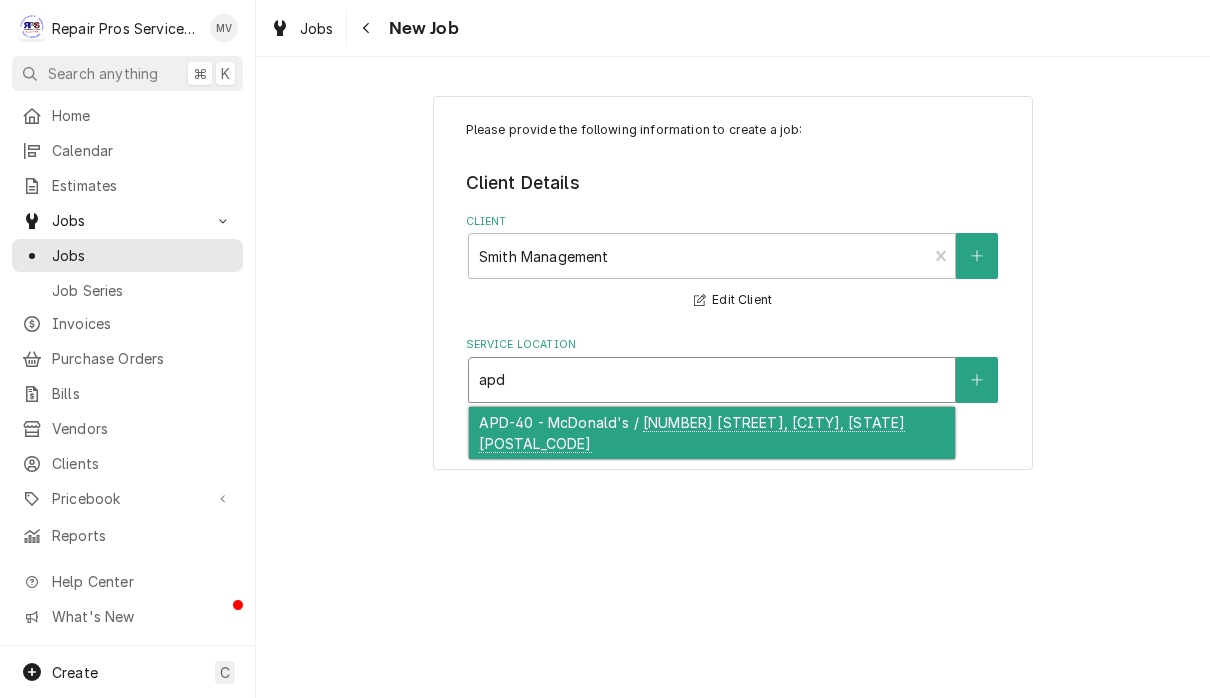 click on "[PRODUCT_CODE] - [COMPANY] /   [NUMBER] [STREET], [CITY], [STATE] [POSTAL_CODE]" at bounding box center (712, 433) 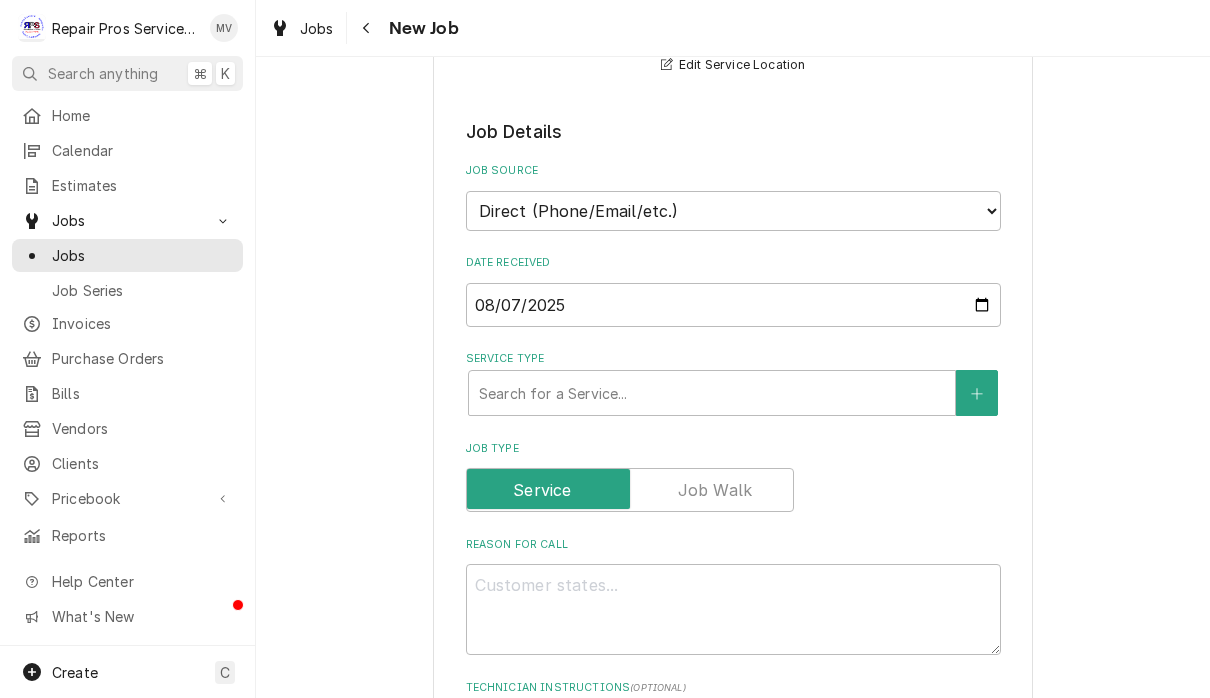 scroll, scrollTop: 360, scrollLeft: 0, axis: vertical 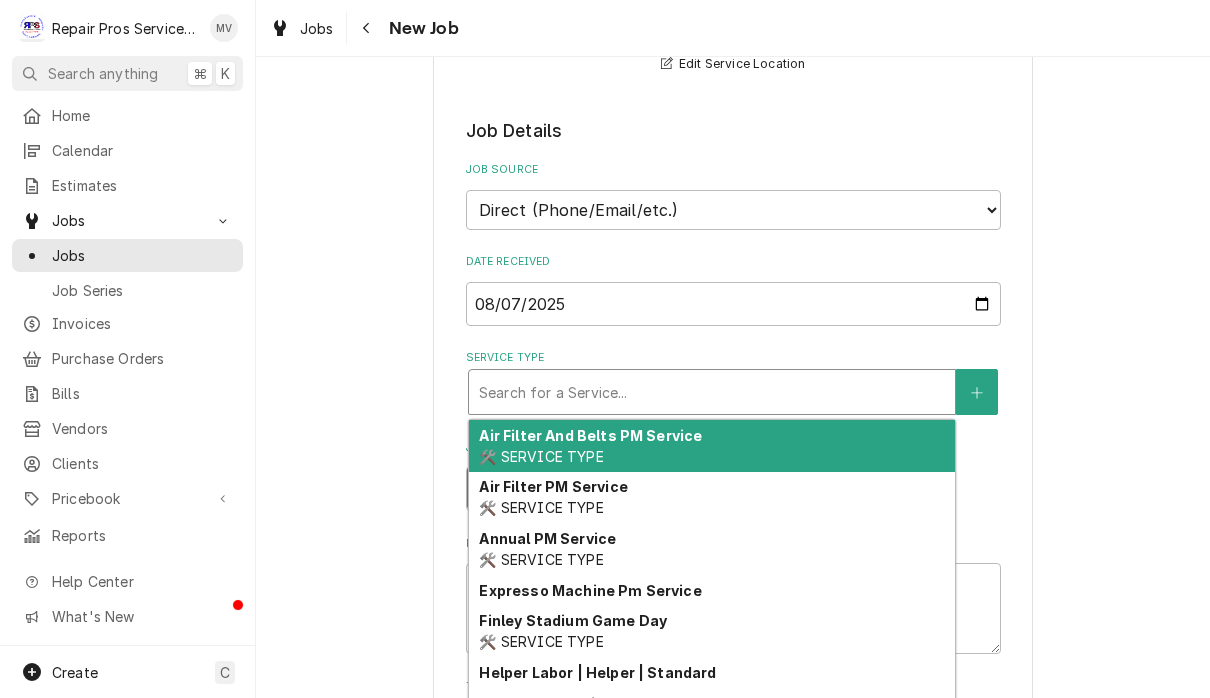 type on "x" 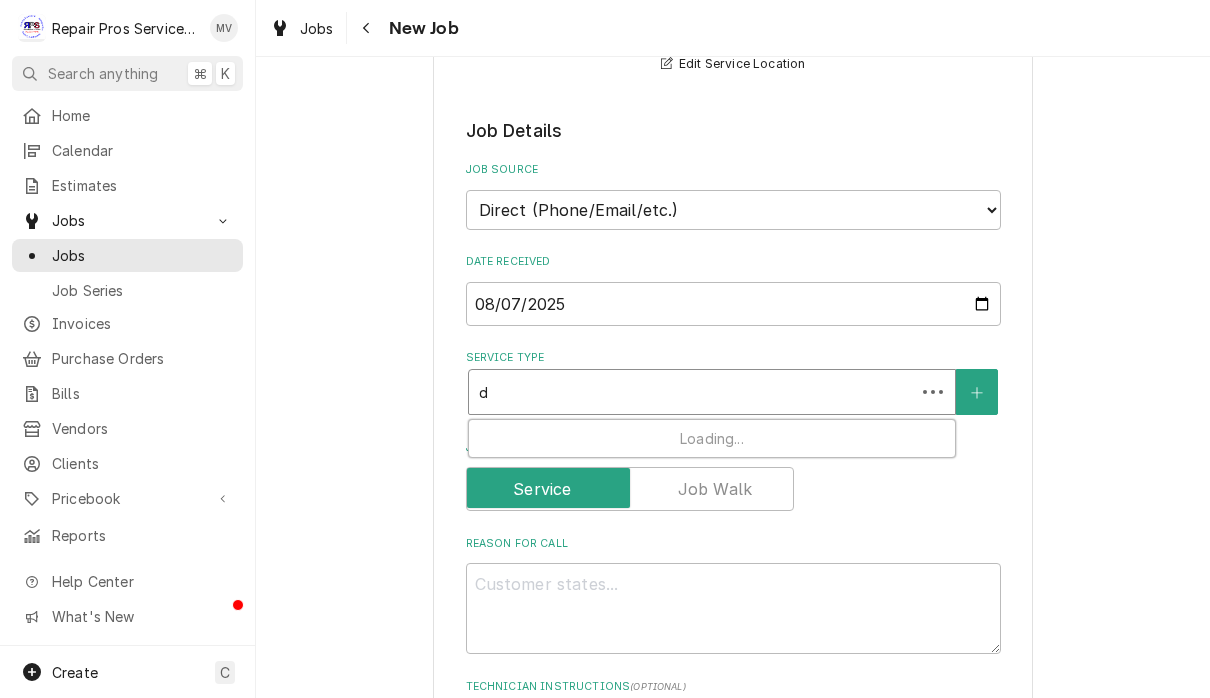 type on "x" 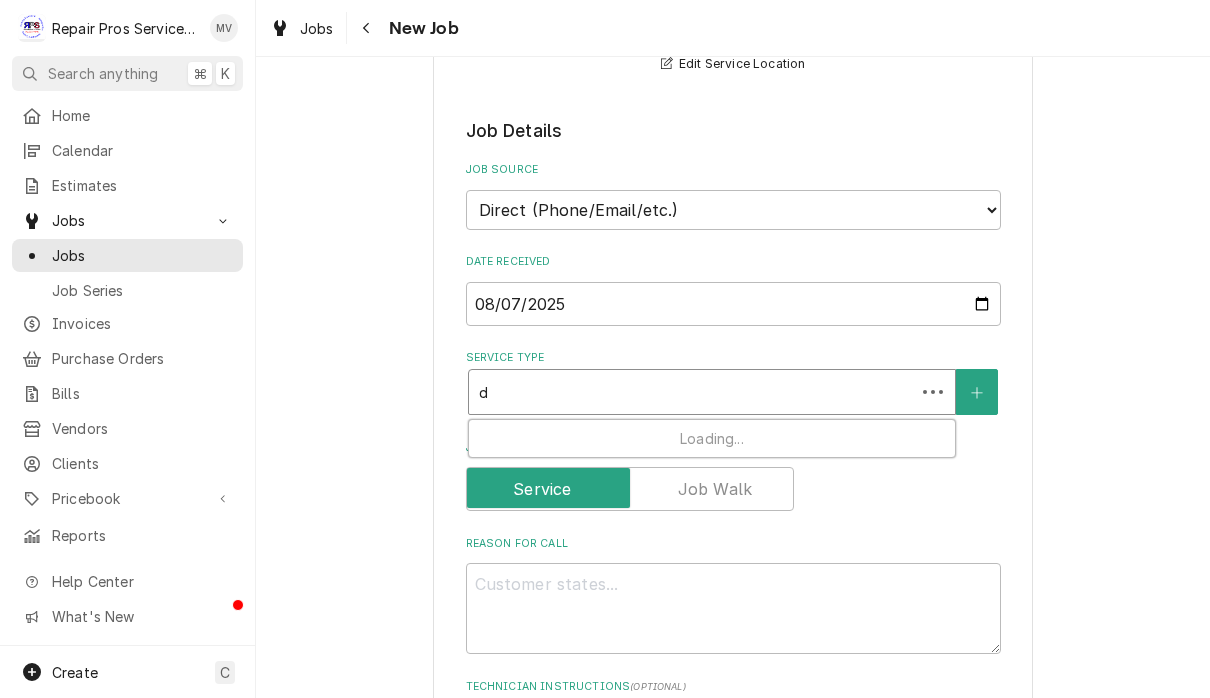 type on "di" 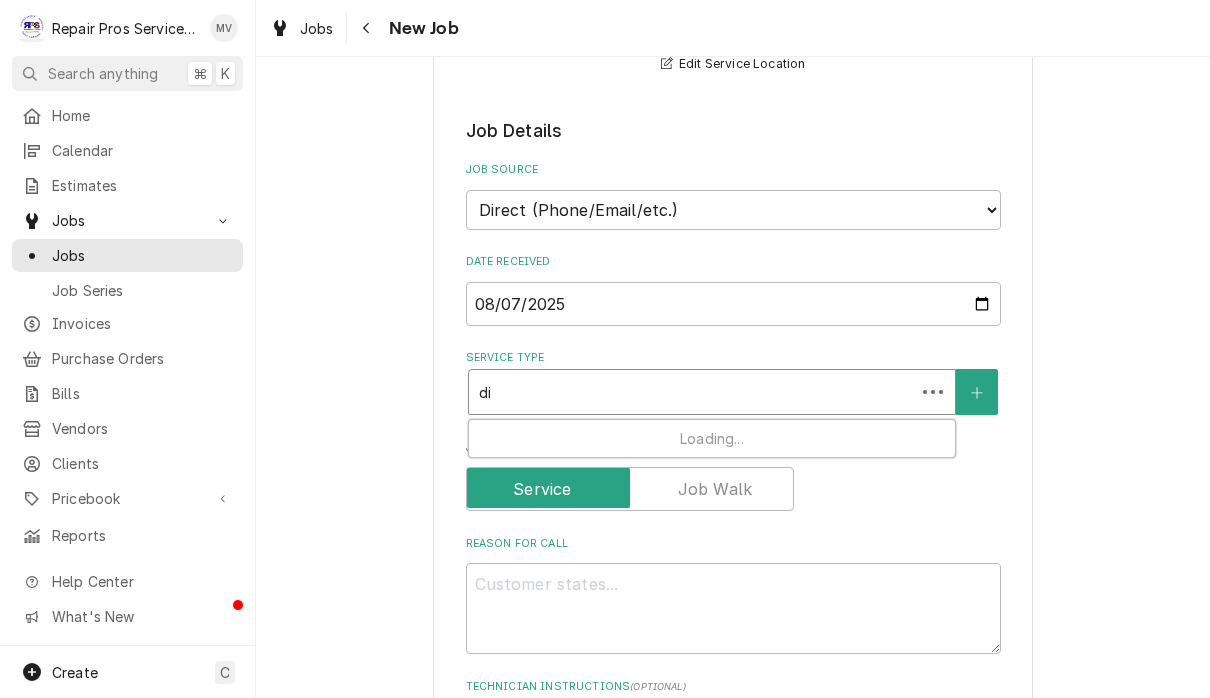 type on "x" 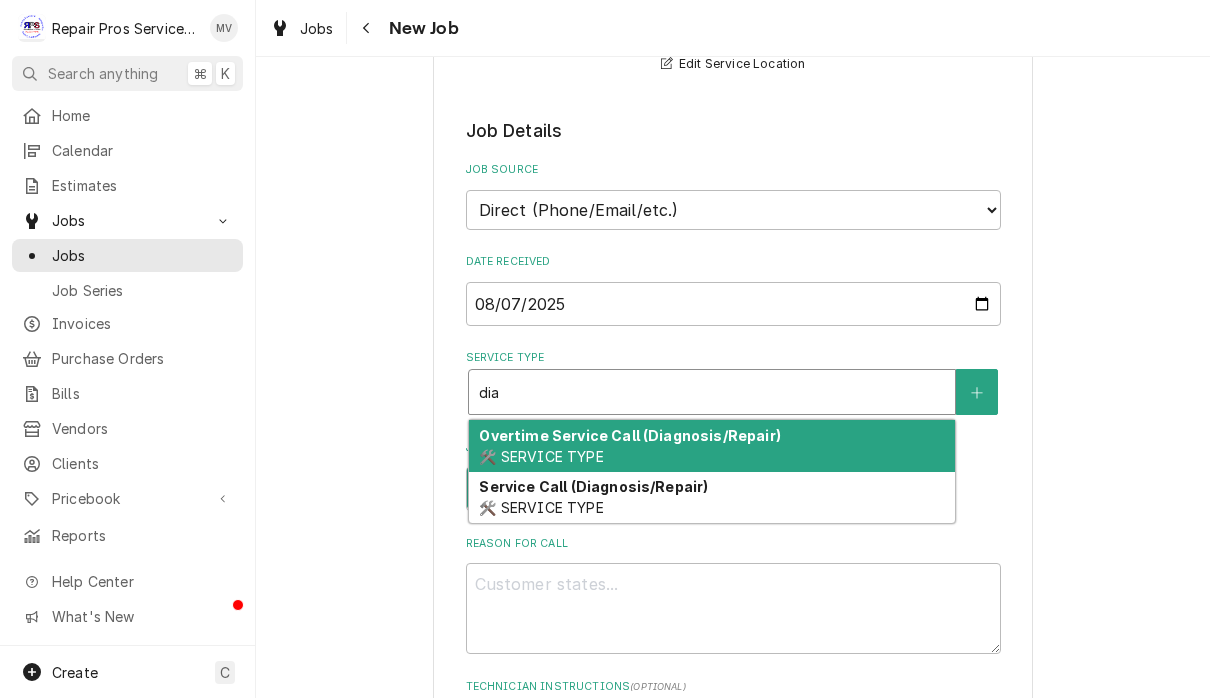 click on "Service Call (Diagnosis/Repair) 🛠️ SERVICE TYPE" at bounding box center [712, 498] 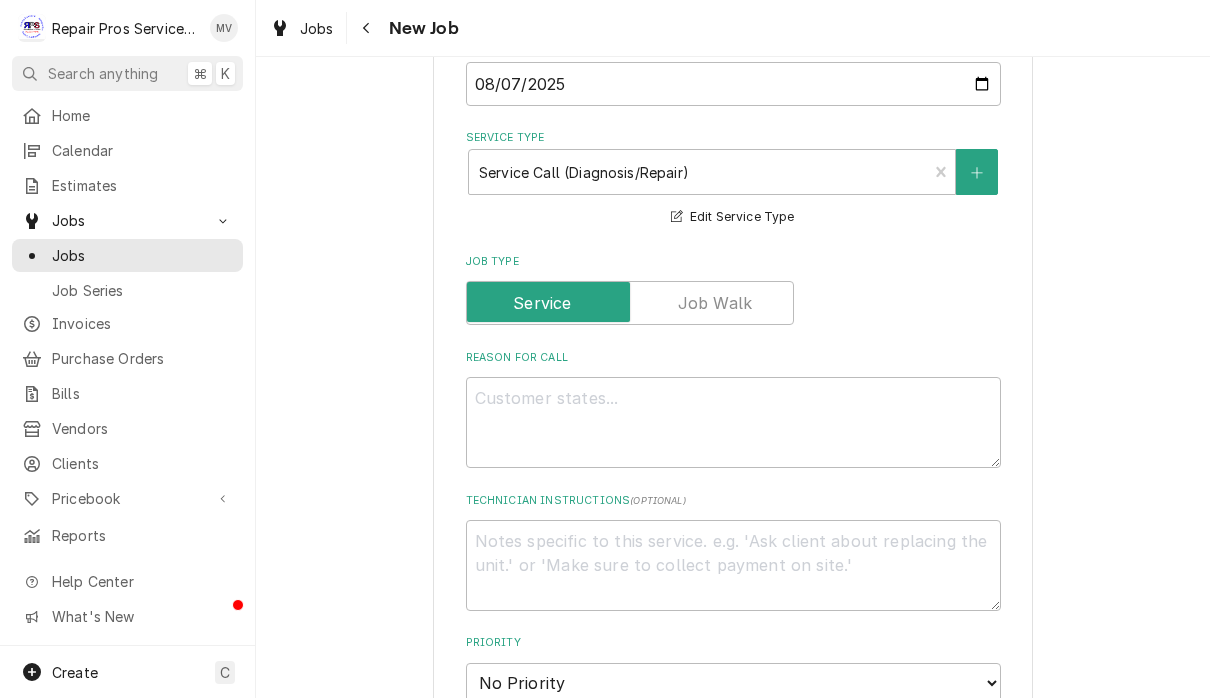scroll, scrollTop: 646, scrollLeft: 0, axis: vertical 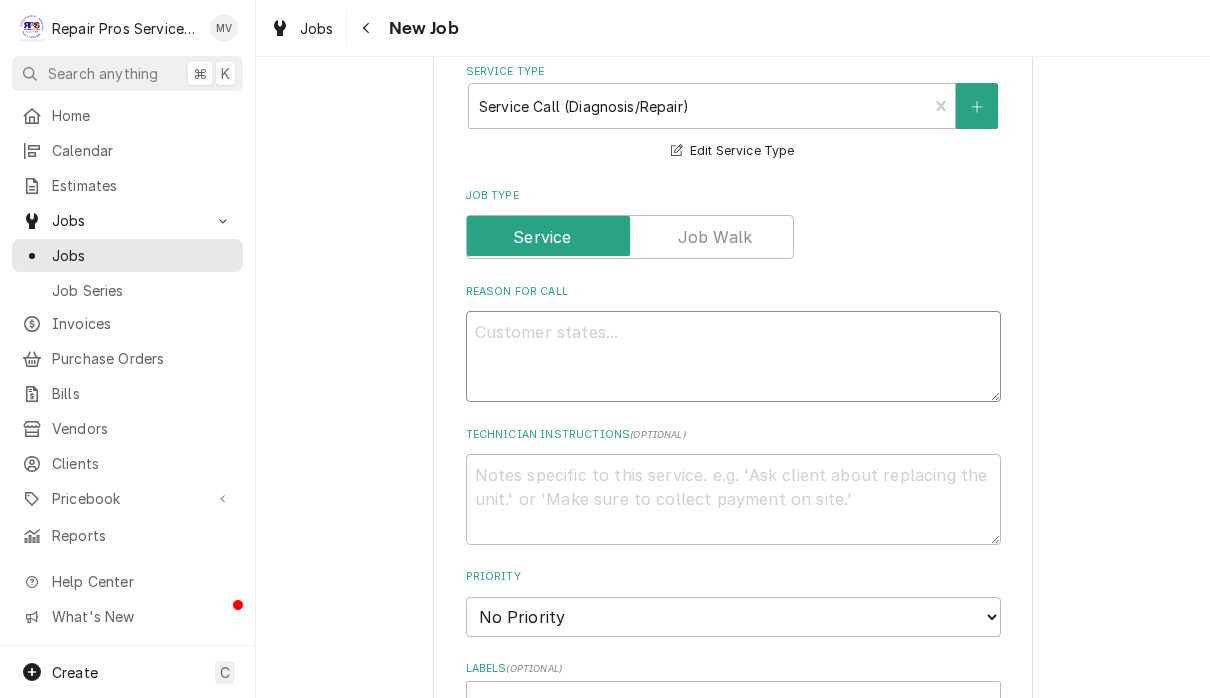 click on "Reason For Call" at bounding box center (733, 356) 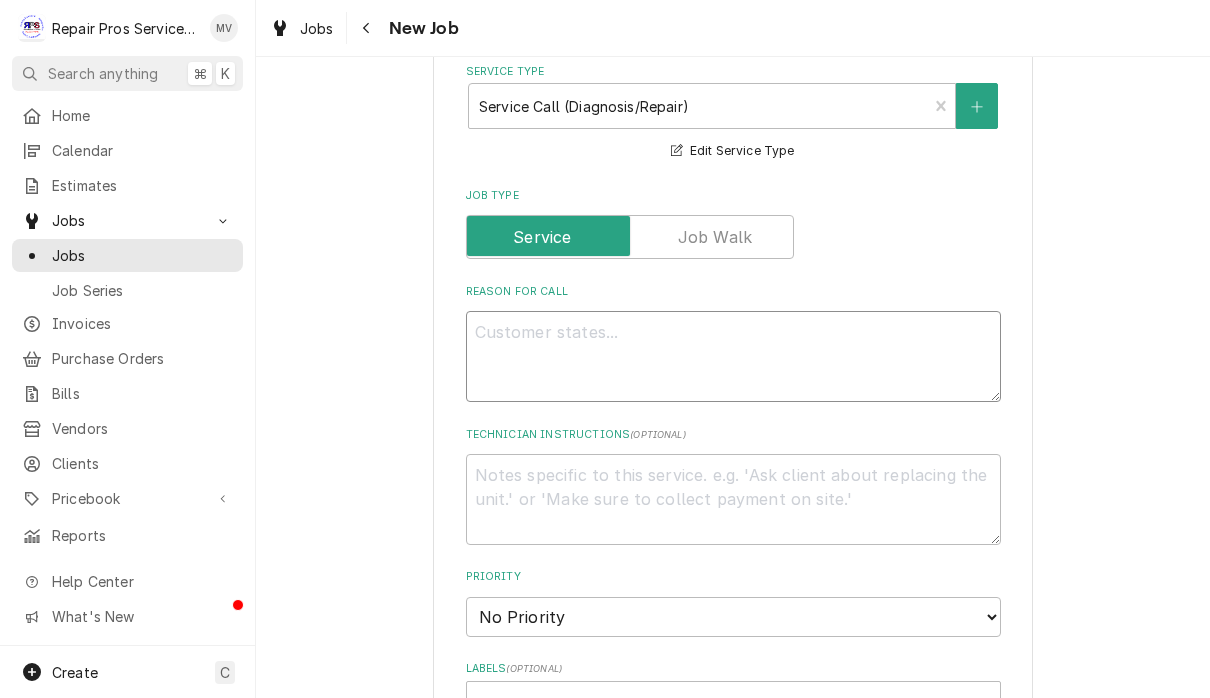 type on "x" 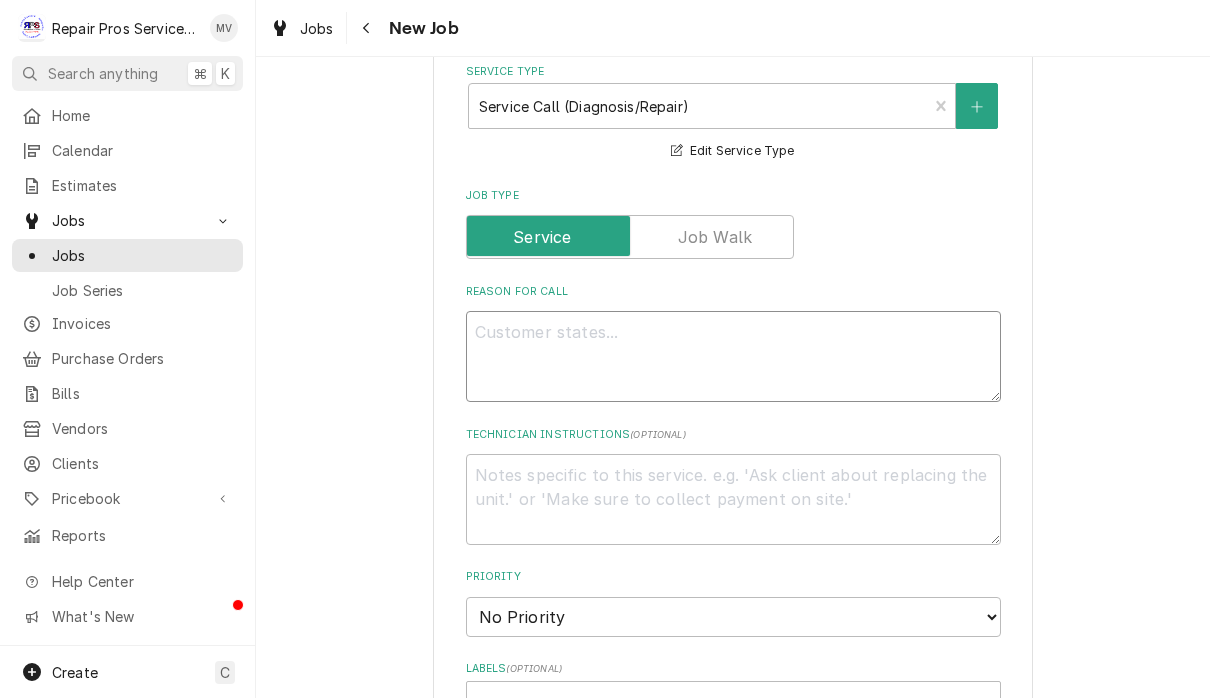 type on "R" 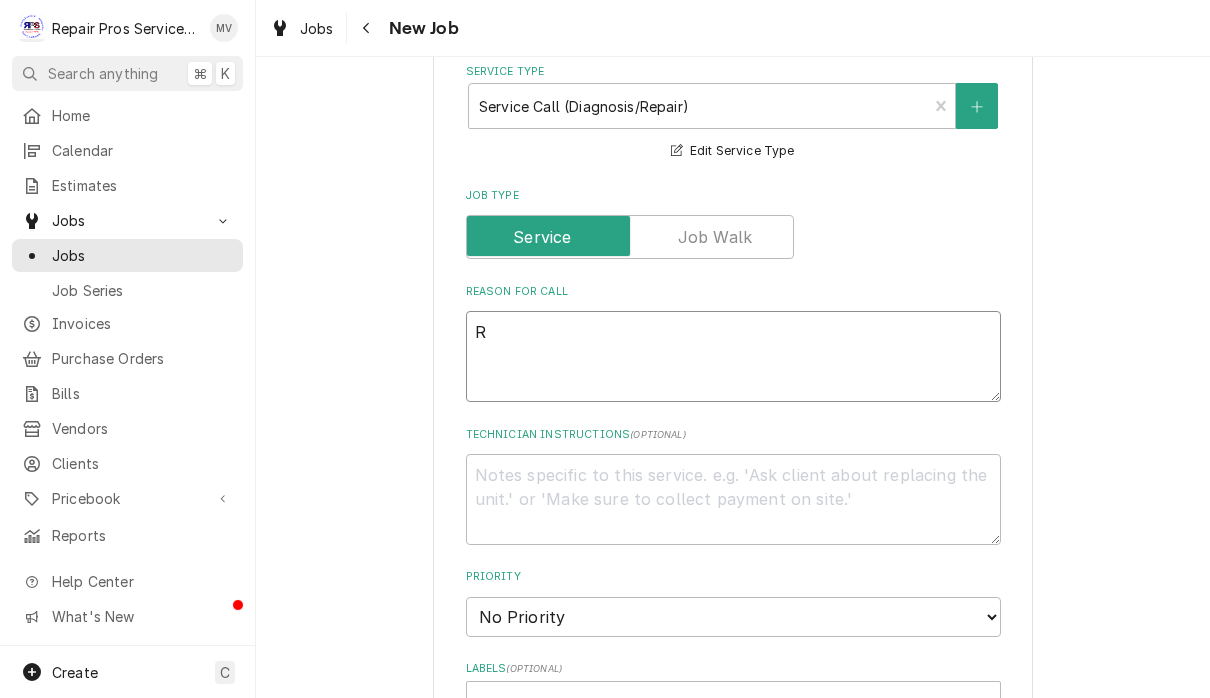 type on "x" 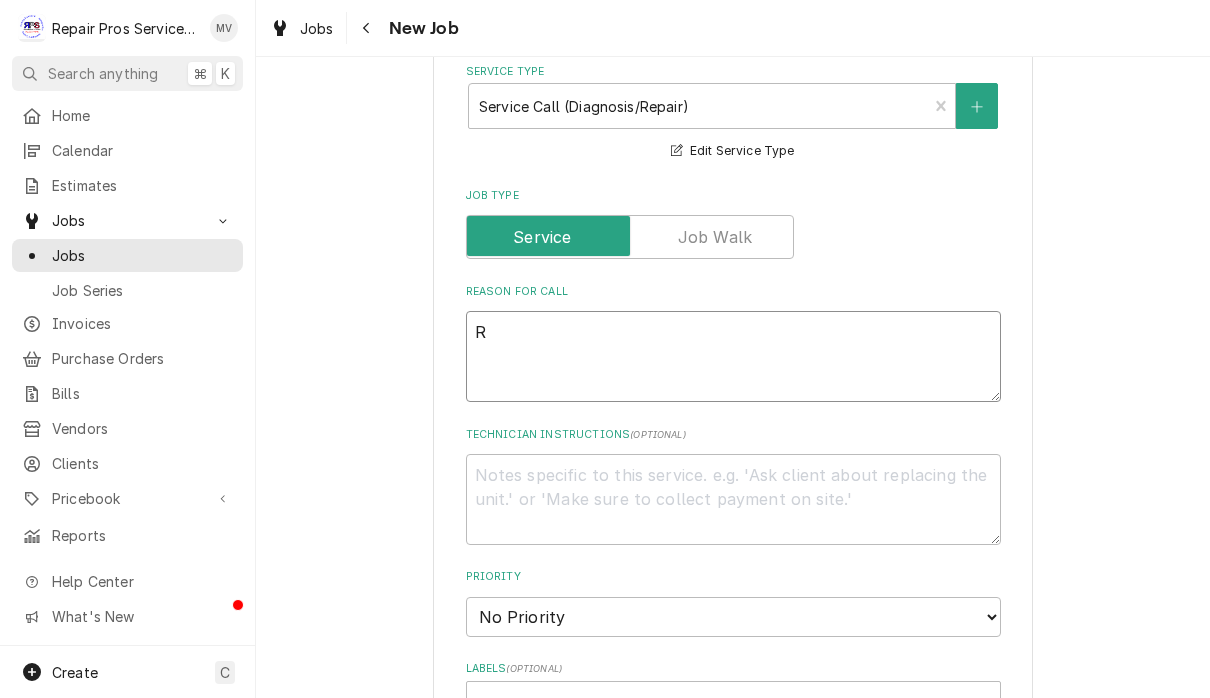 type on "Re" 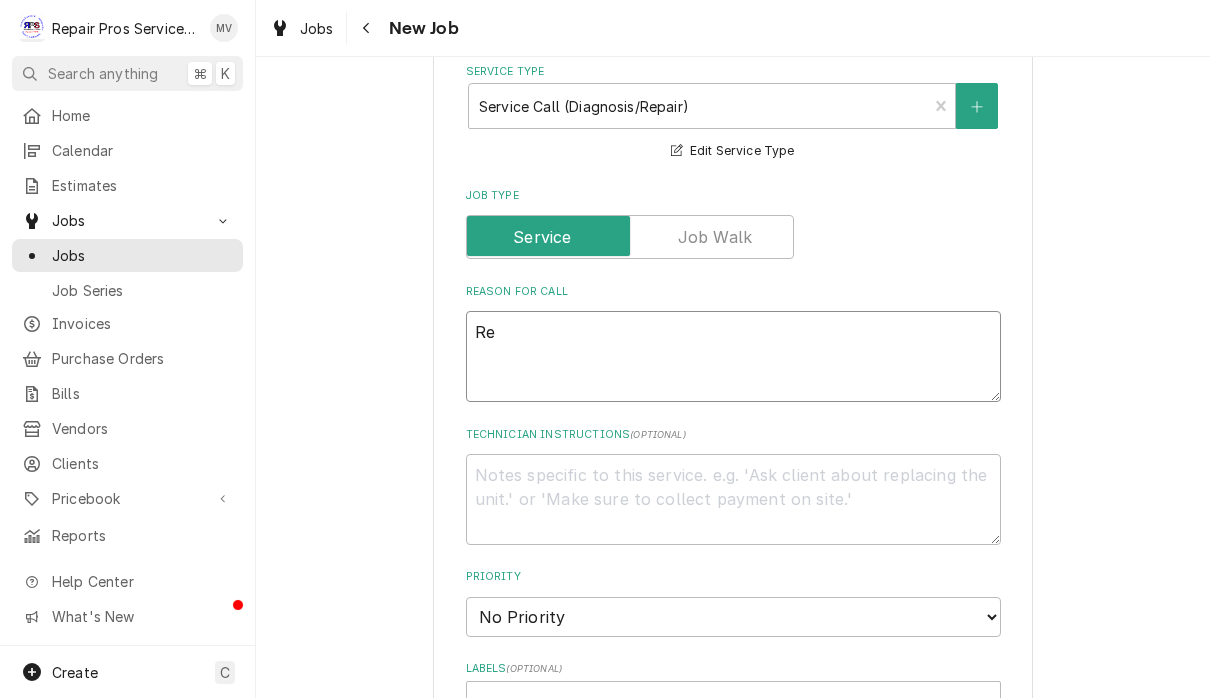 type on "x" 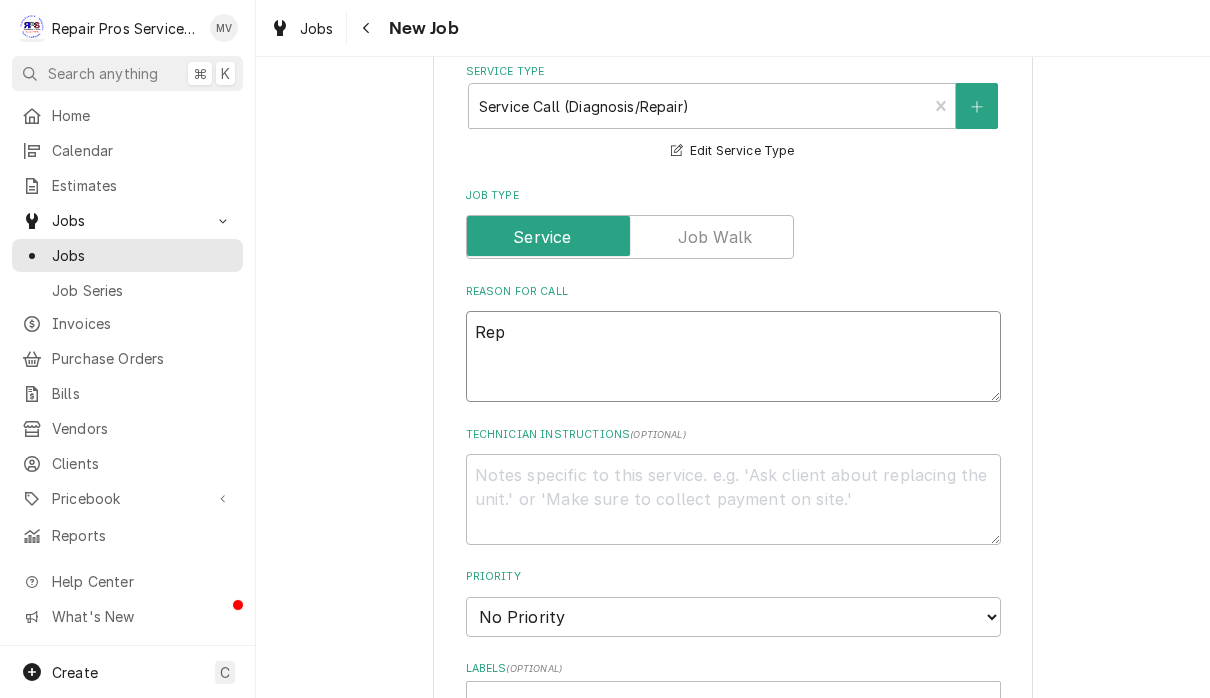 type on "x" 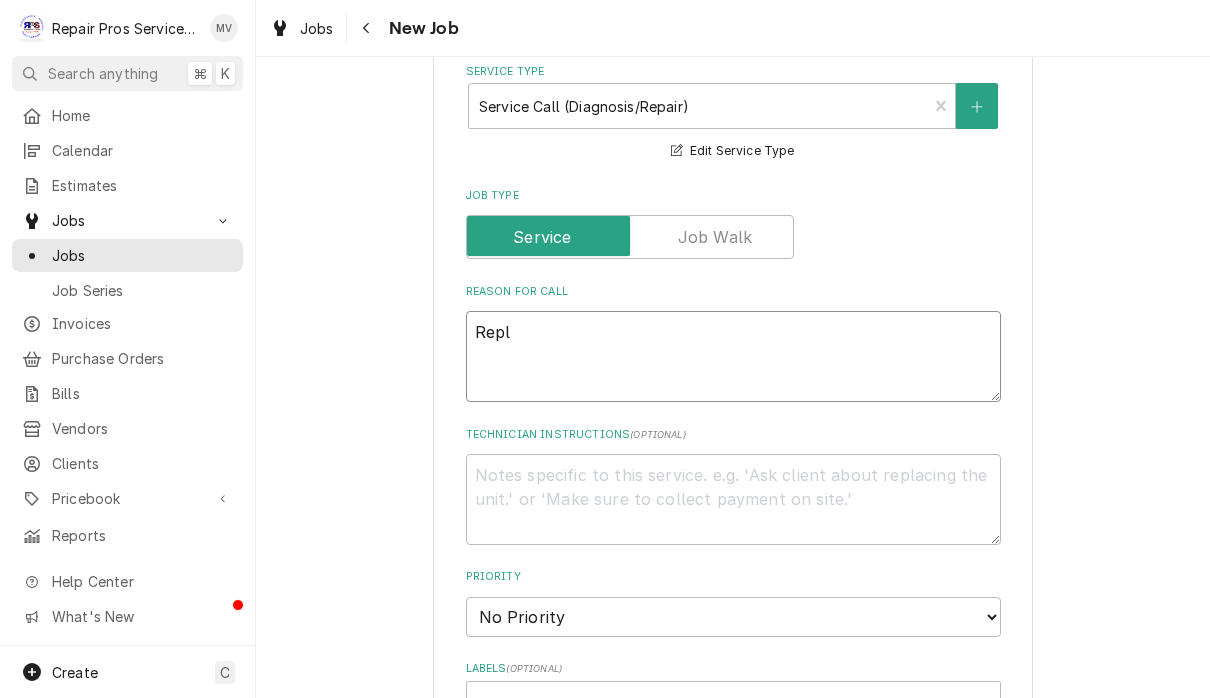 type on "x" 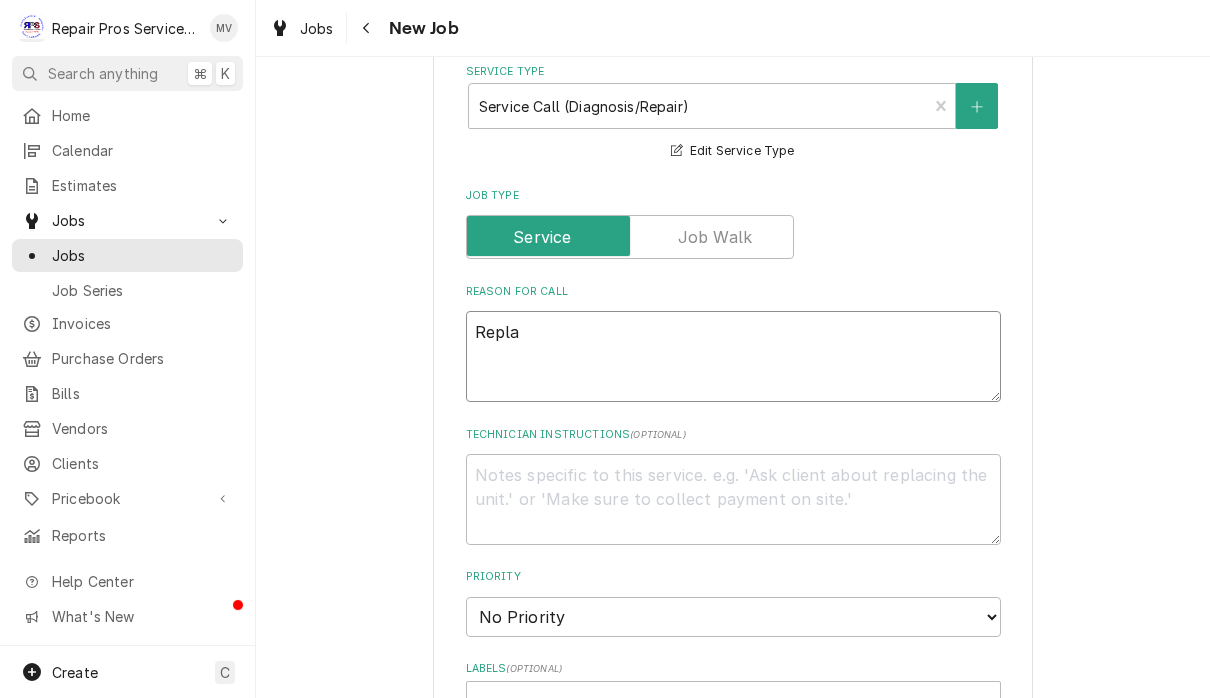 type on "x" 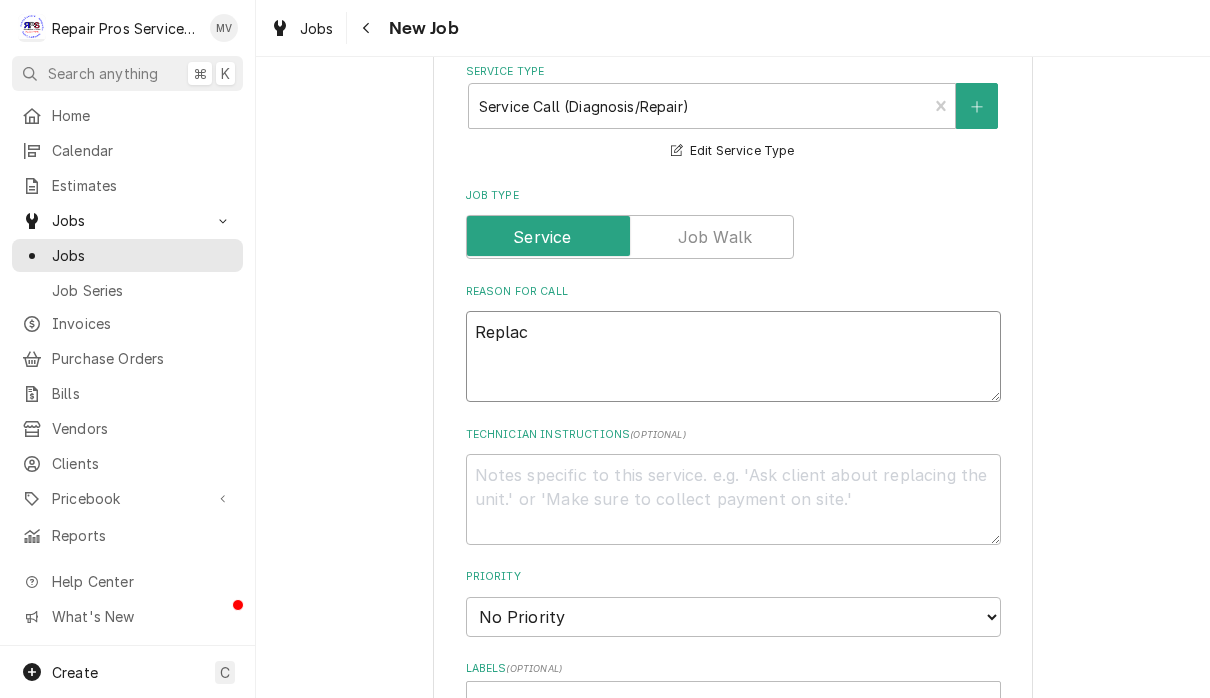 type on "x" 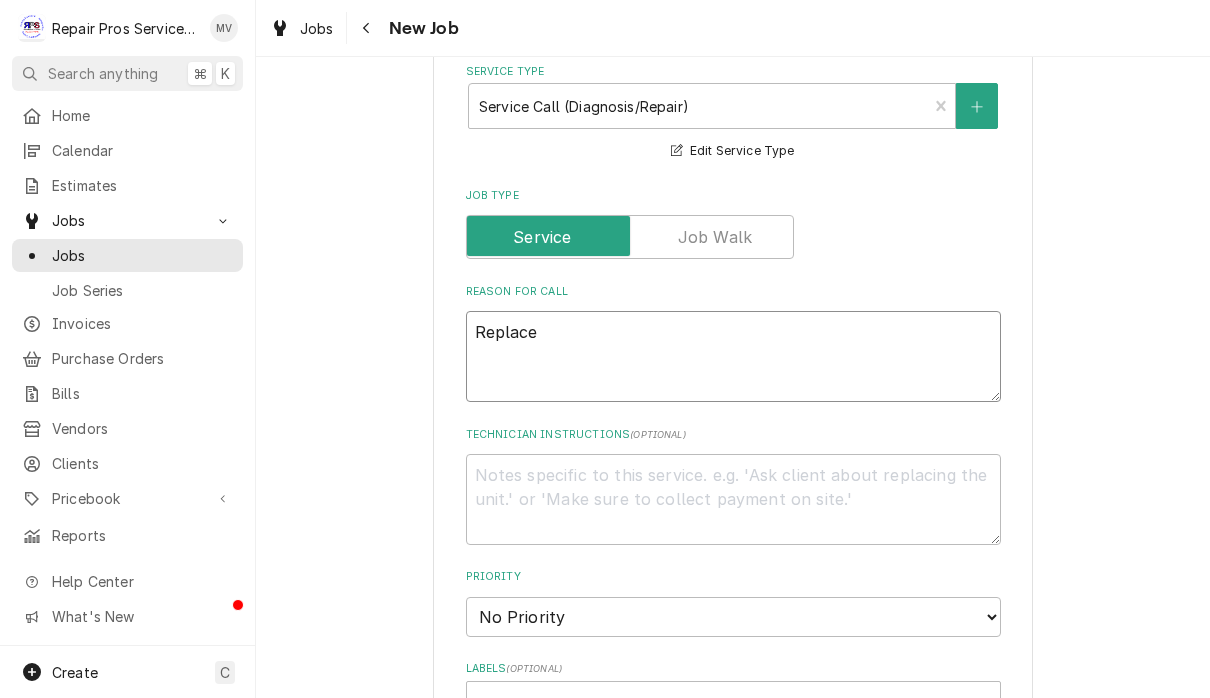 type on "x" 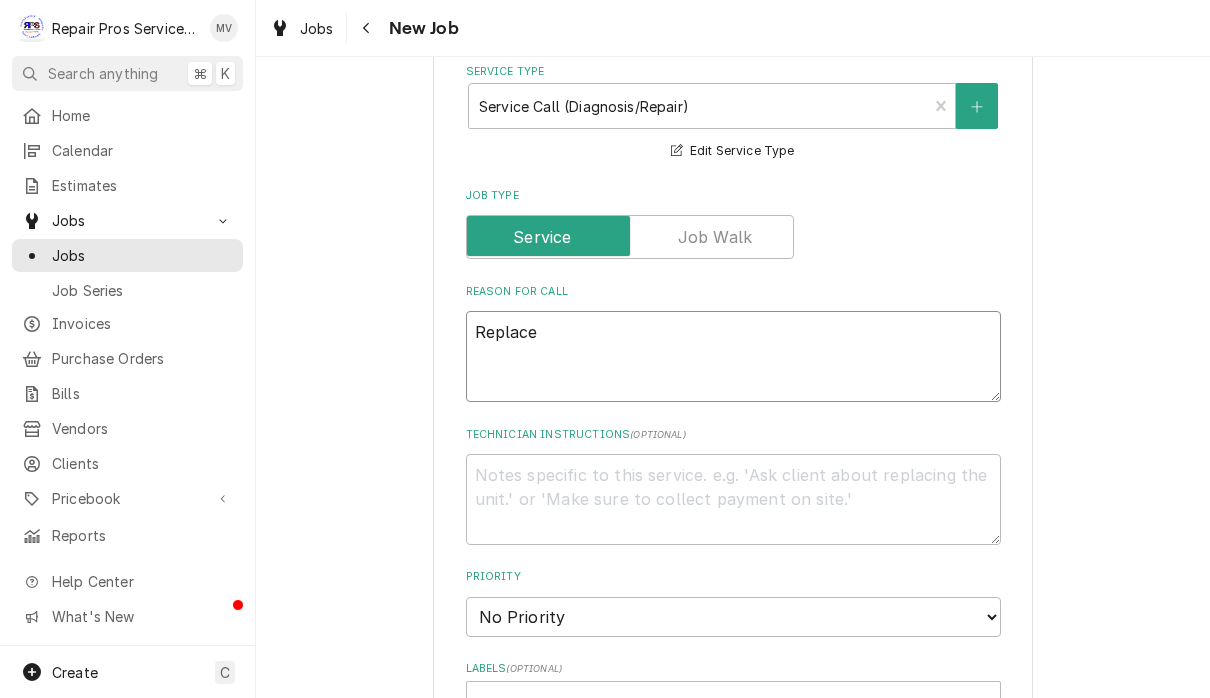 type on "x" 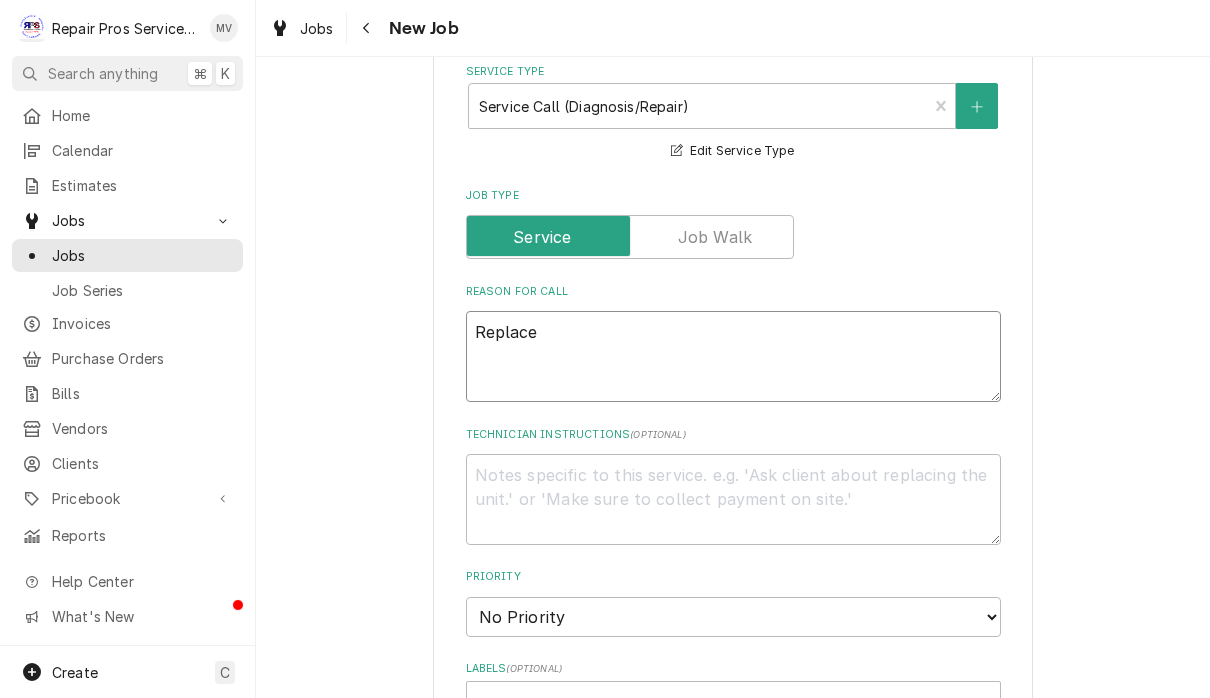 type on "Replace d" 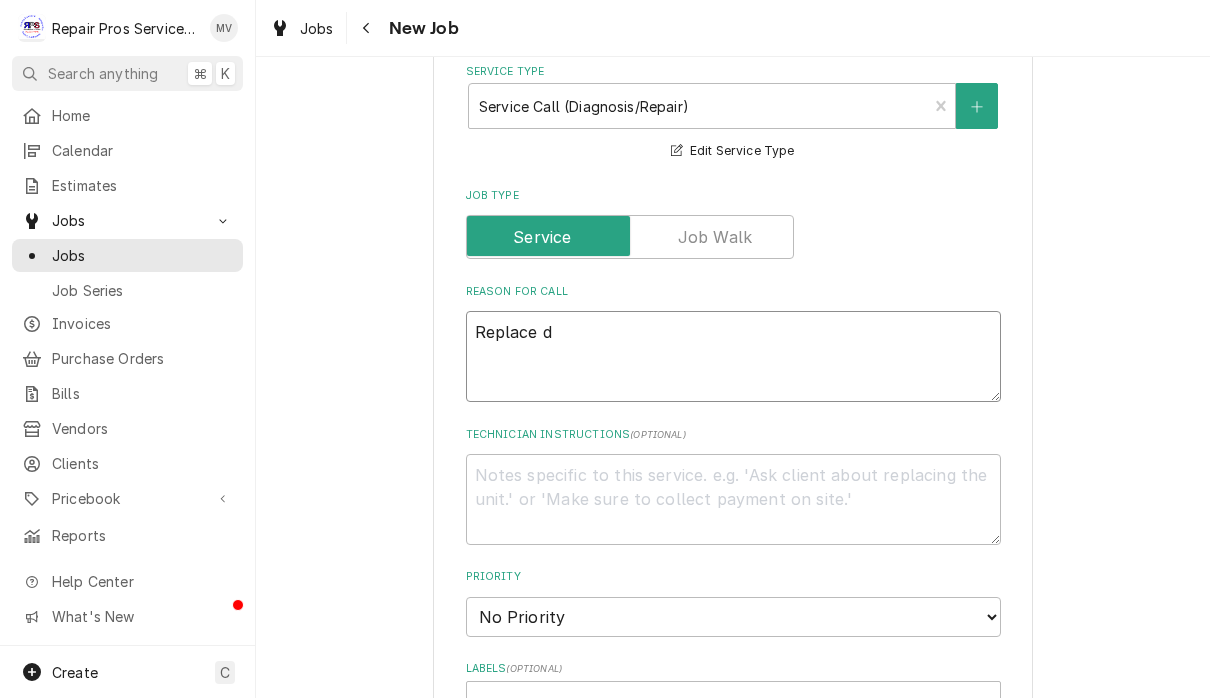 type on "x" 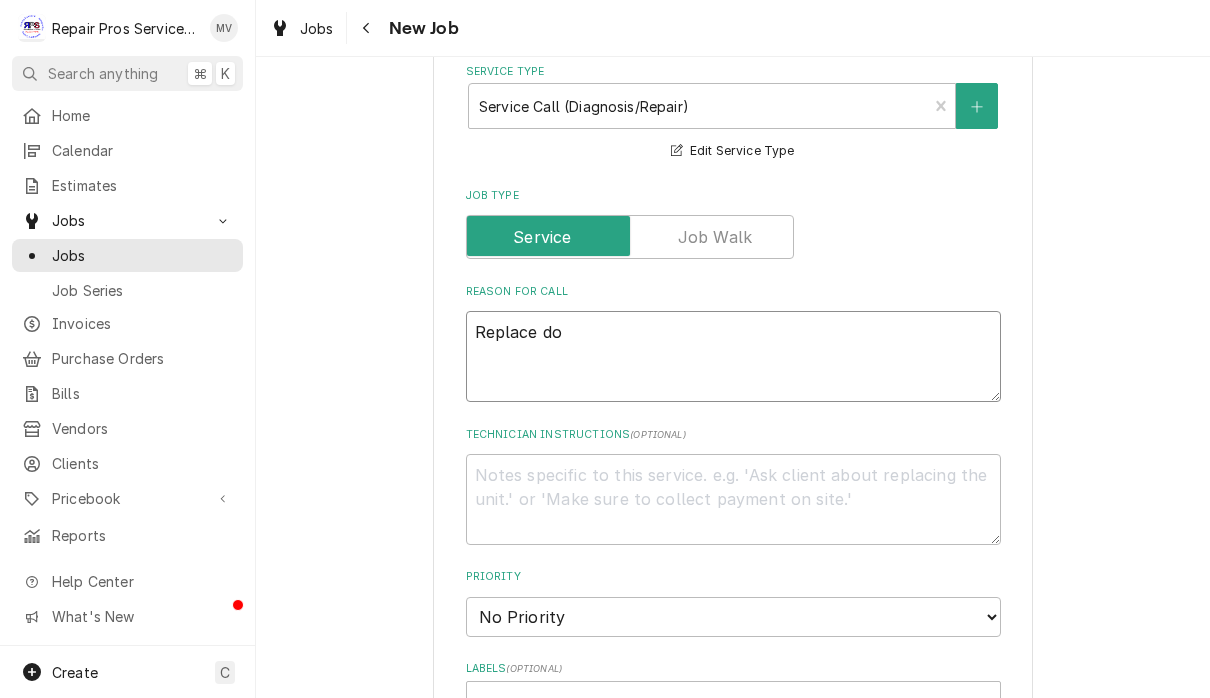 type on "x" 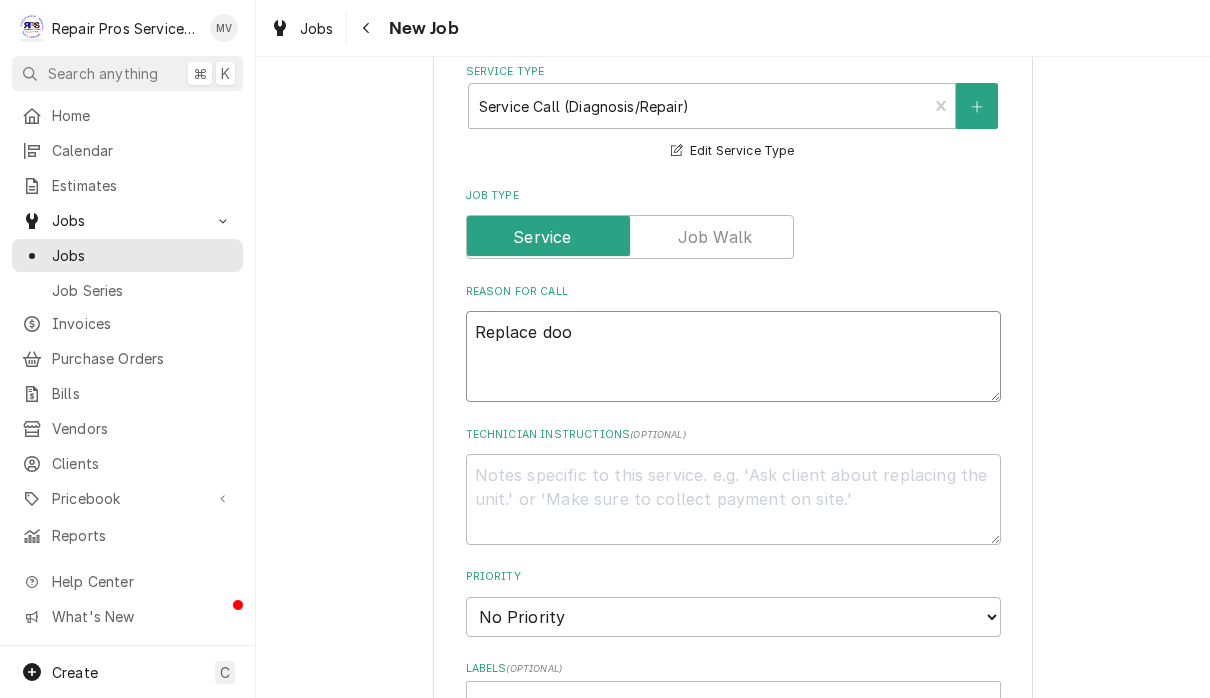 type on "x" 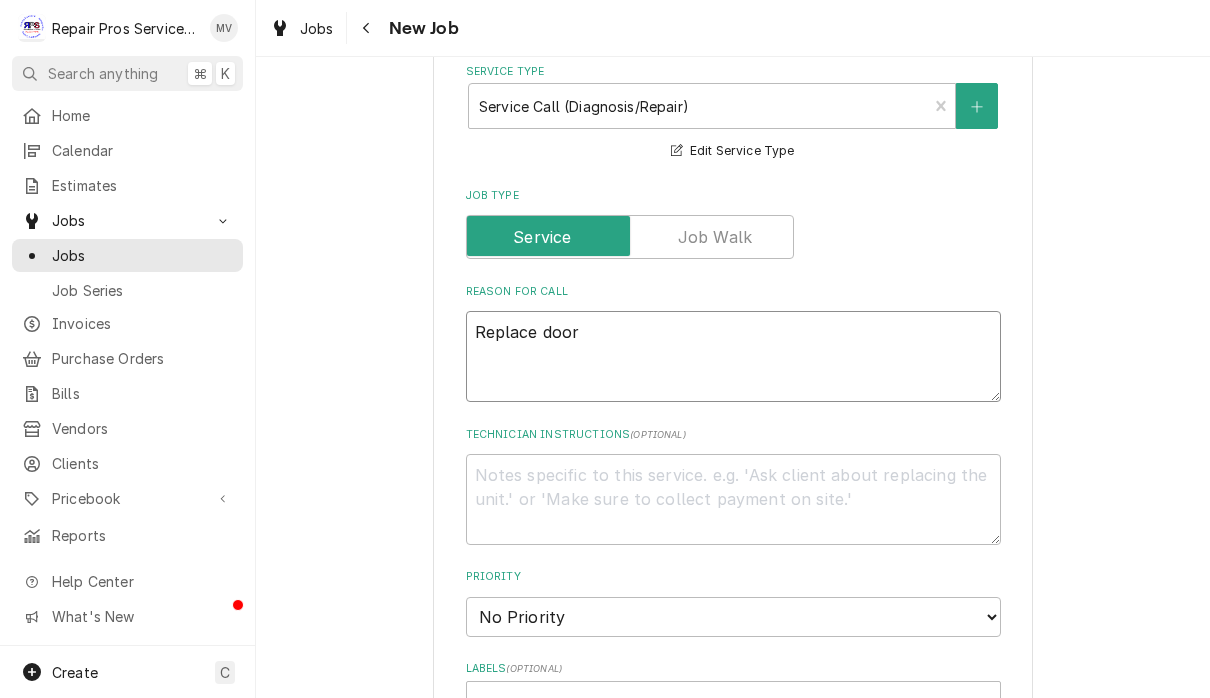 type on "x" 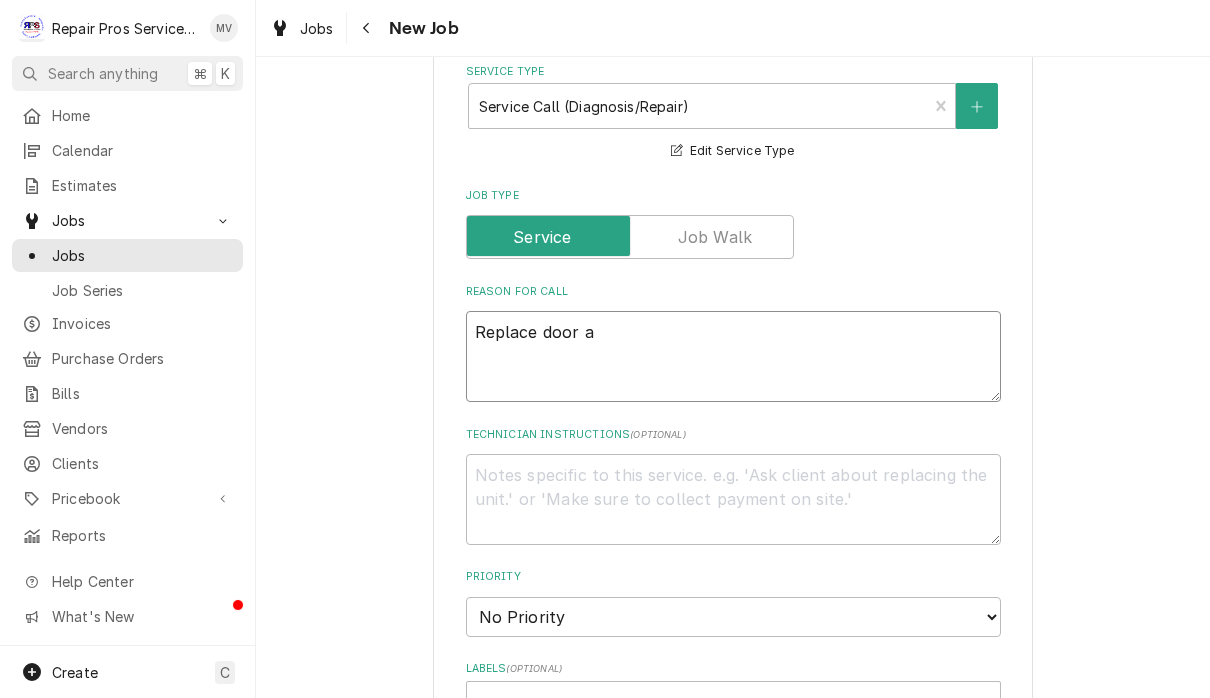 type on "x" 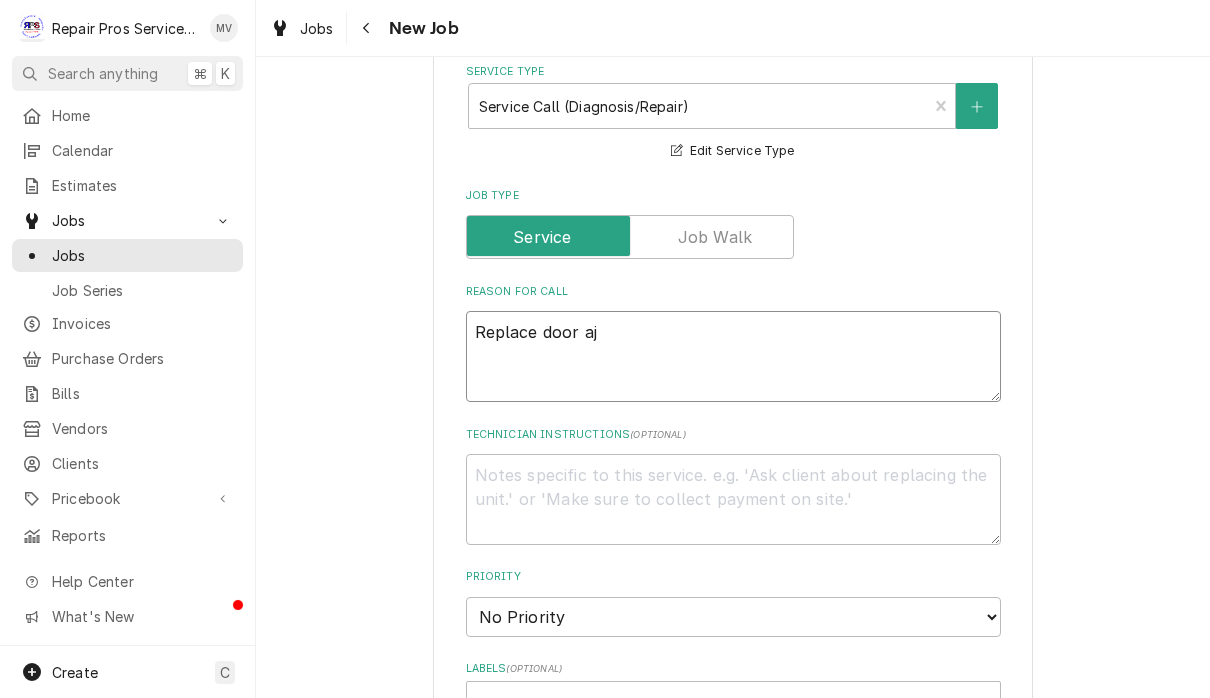 type on "x" 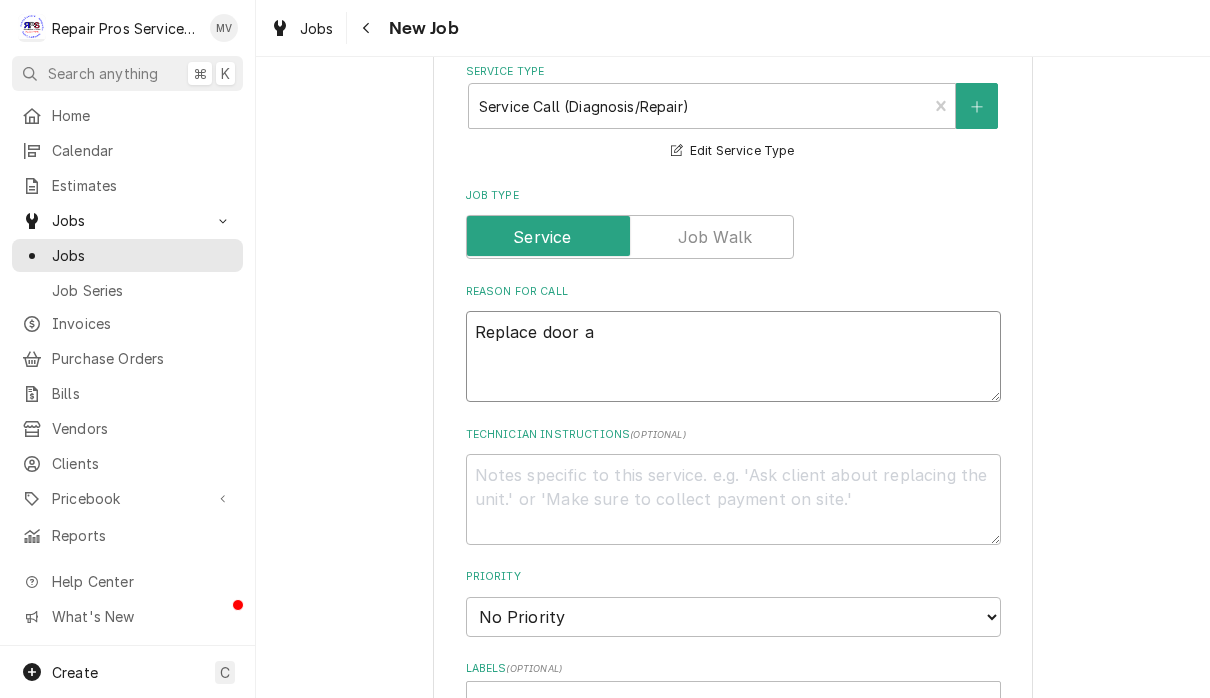 type on "x" 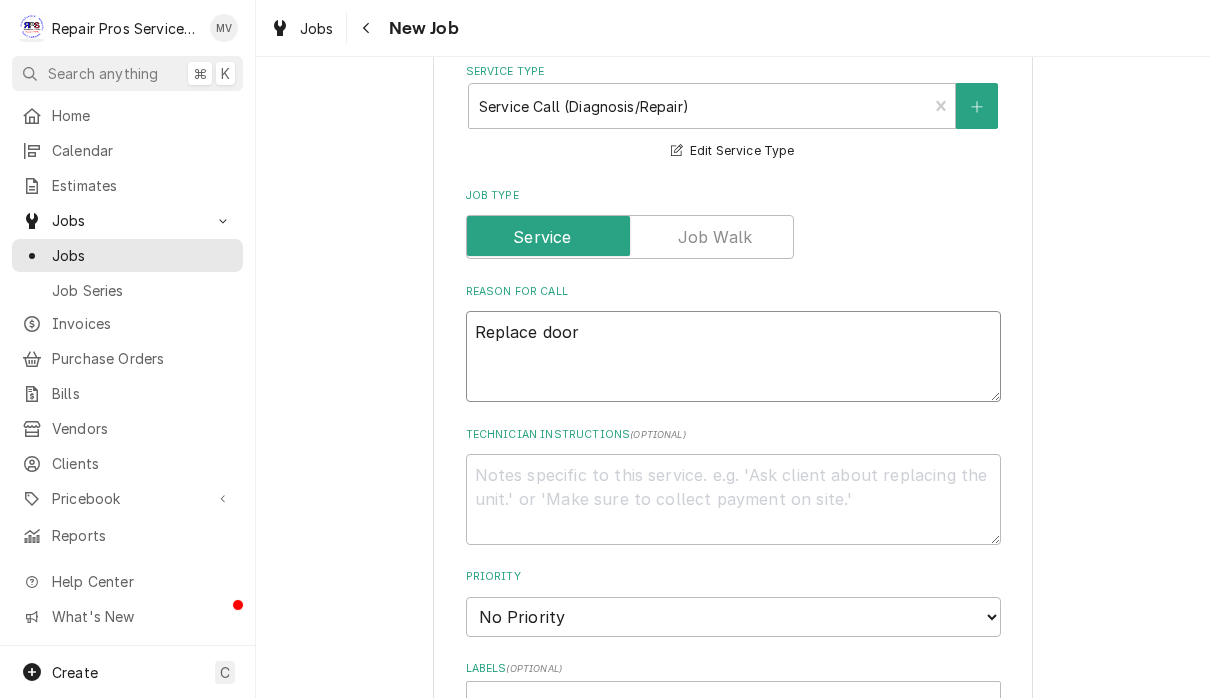 type on "x" 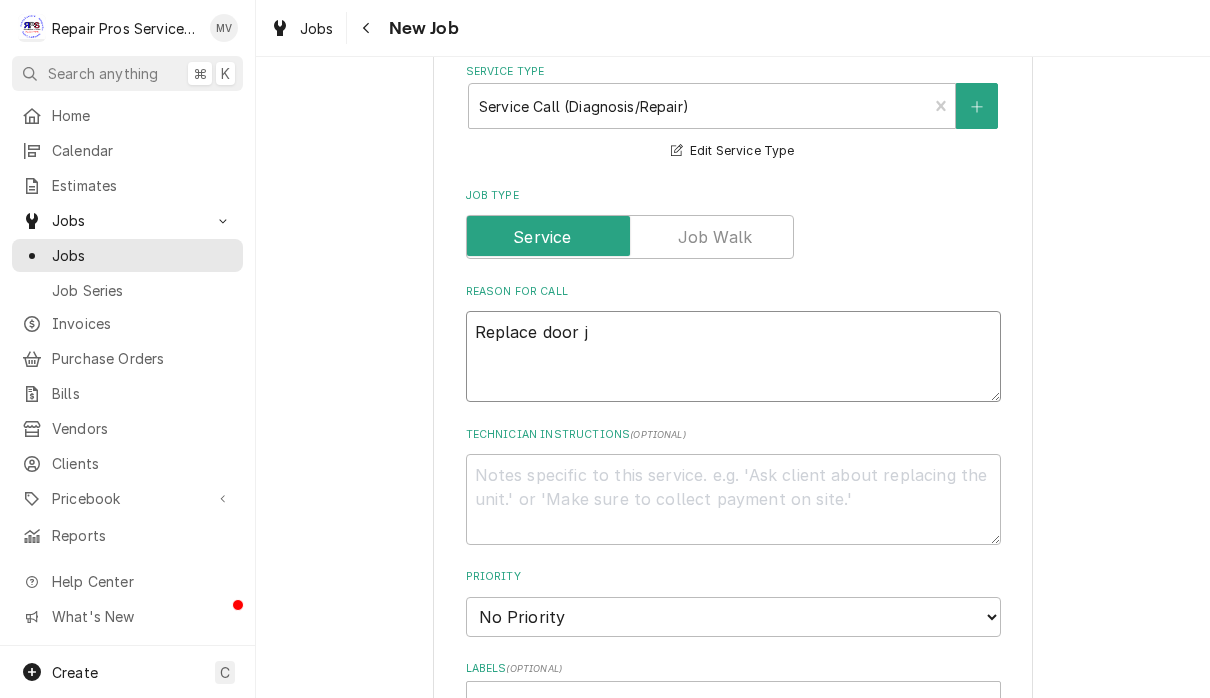 type on "x" 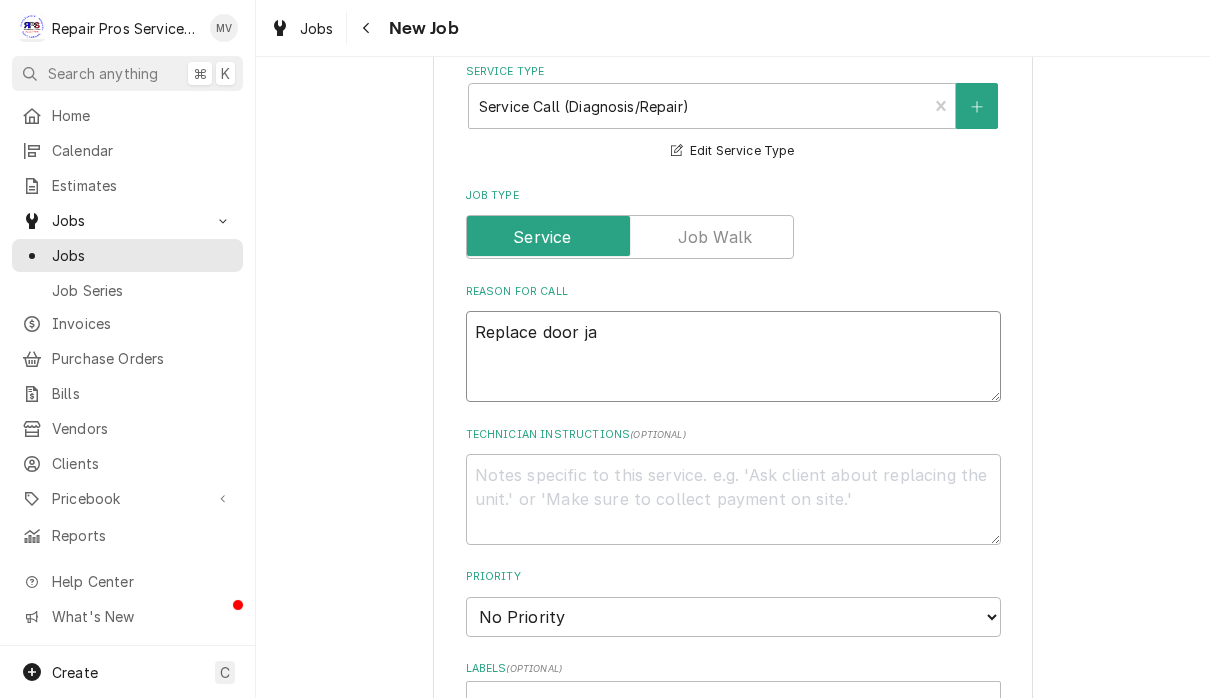 type on "x" 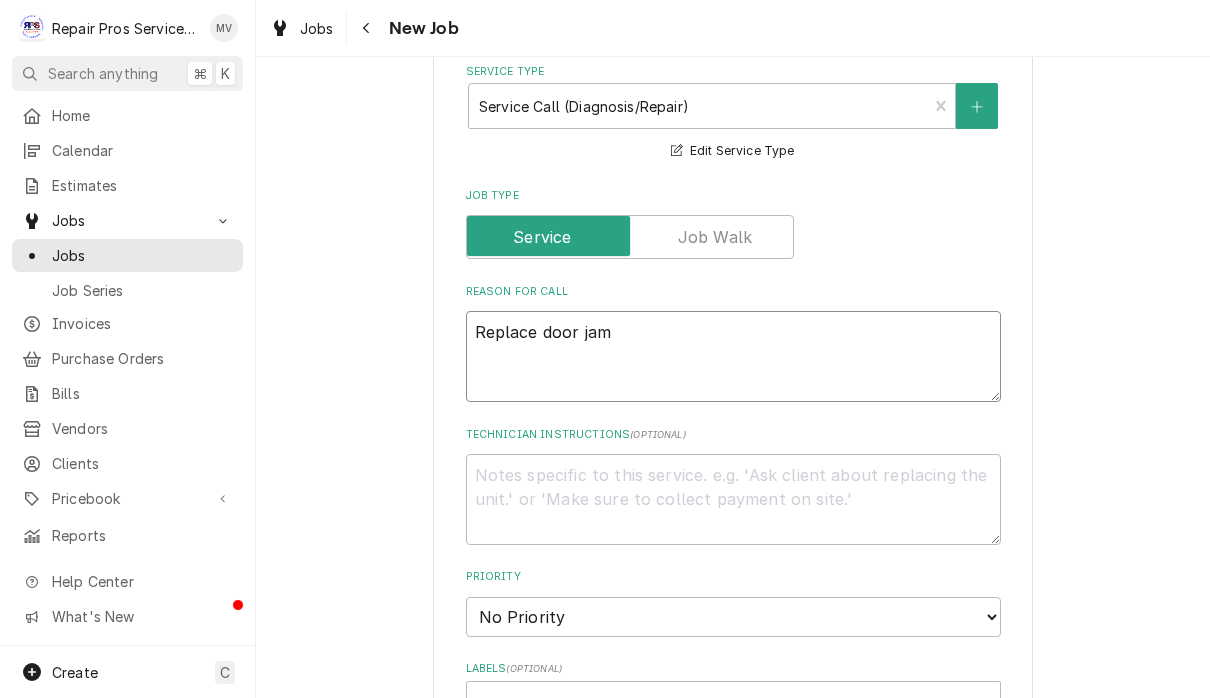 type on "x" 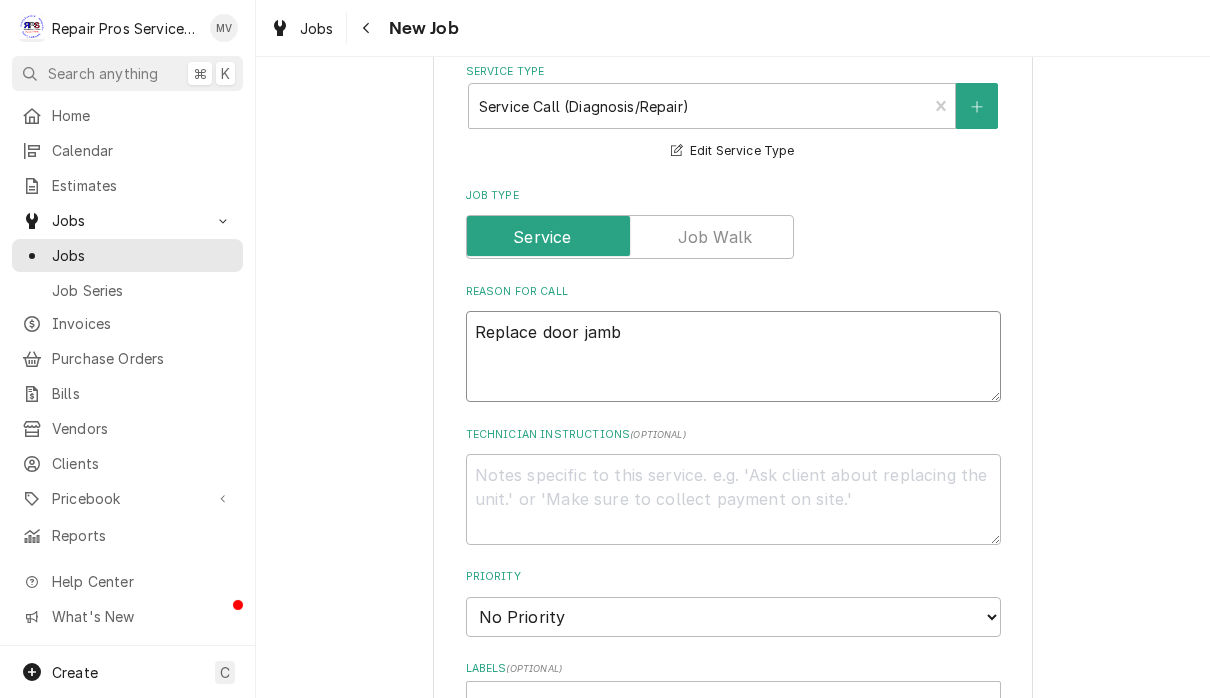 type on "x" 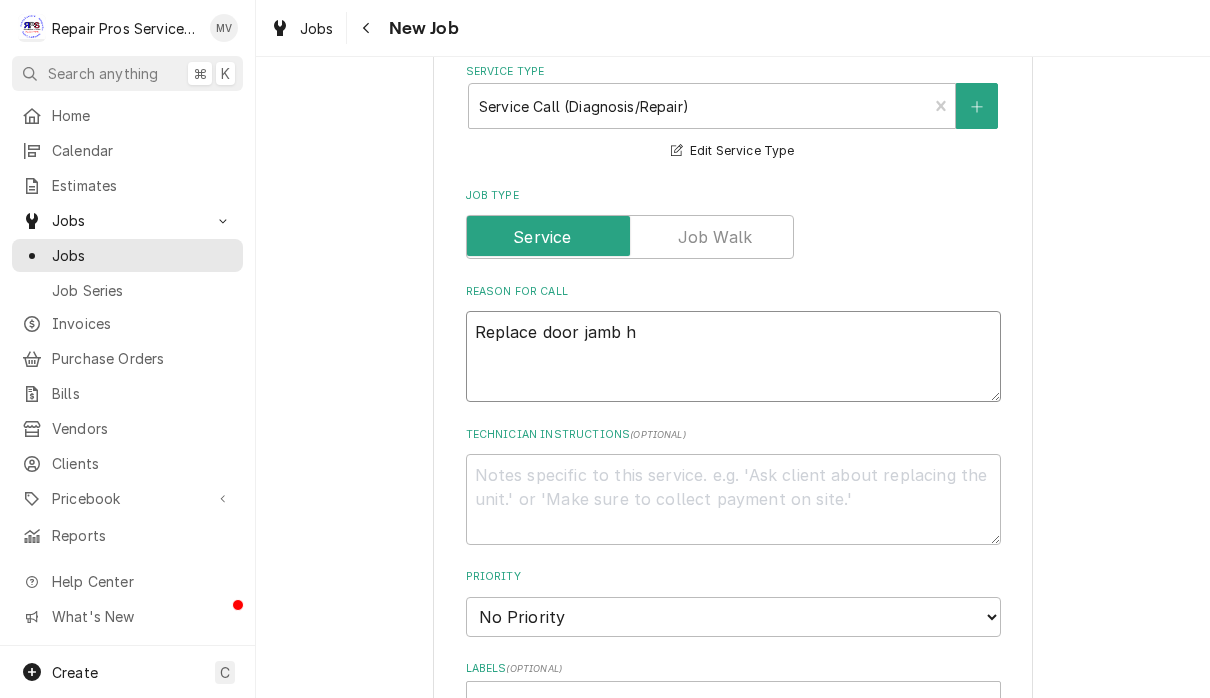 type on "x" 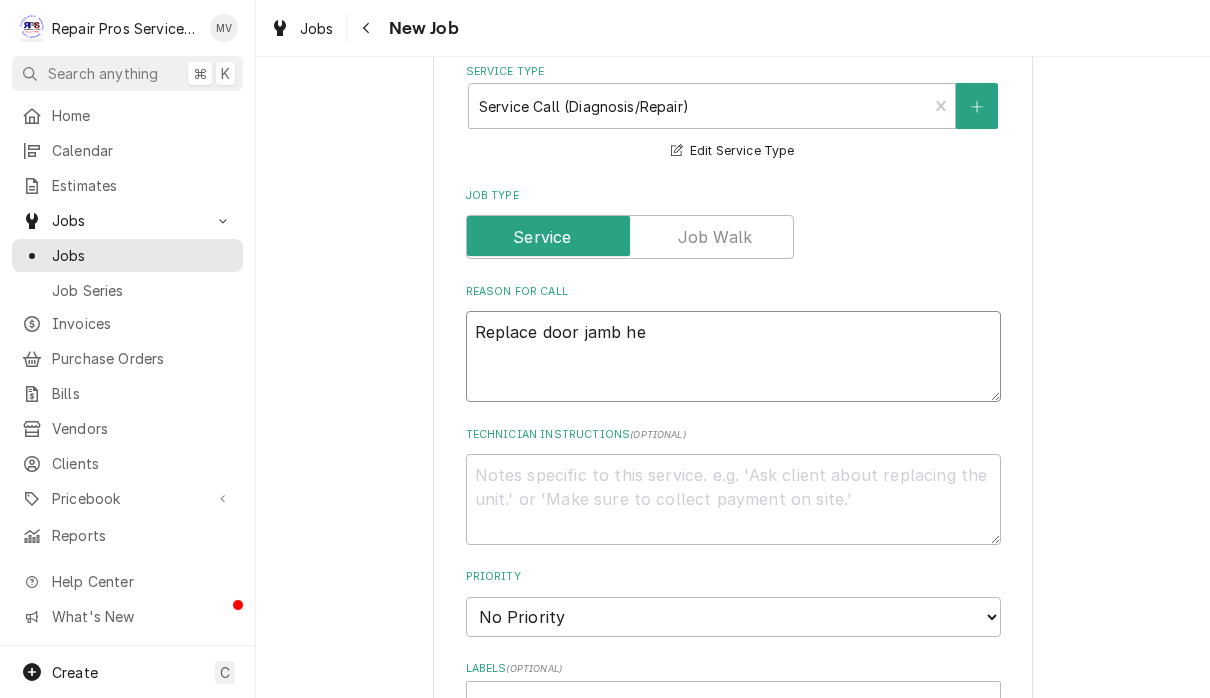 type on "x" 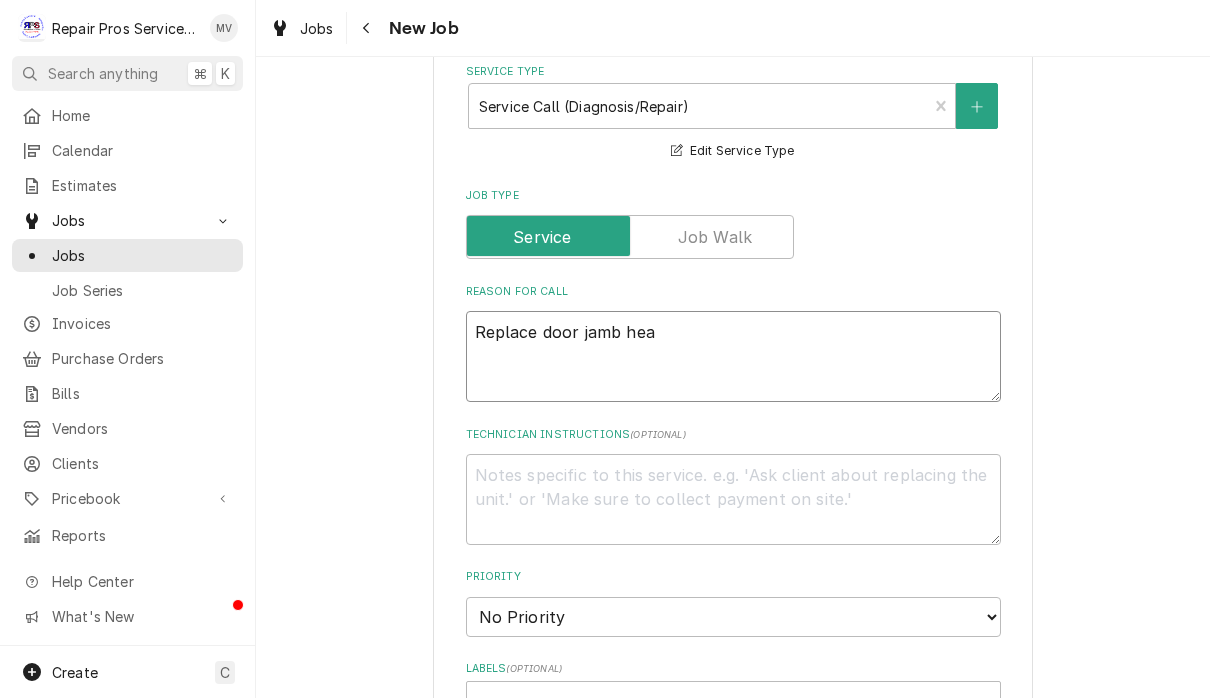 type on "x" 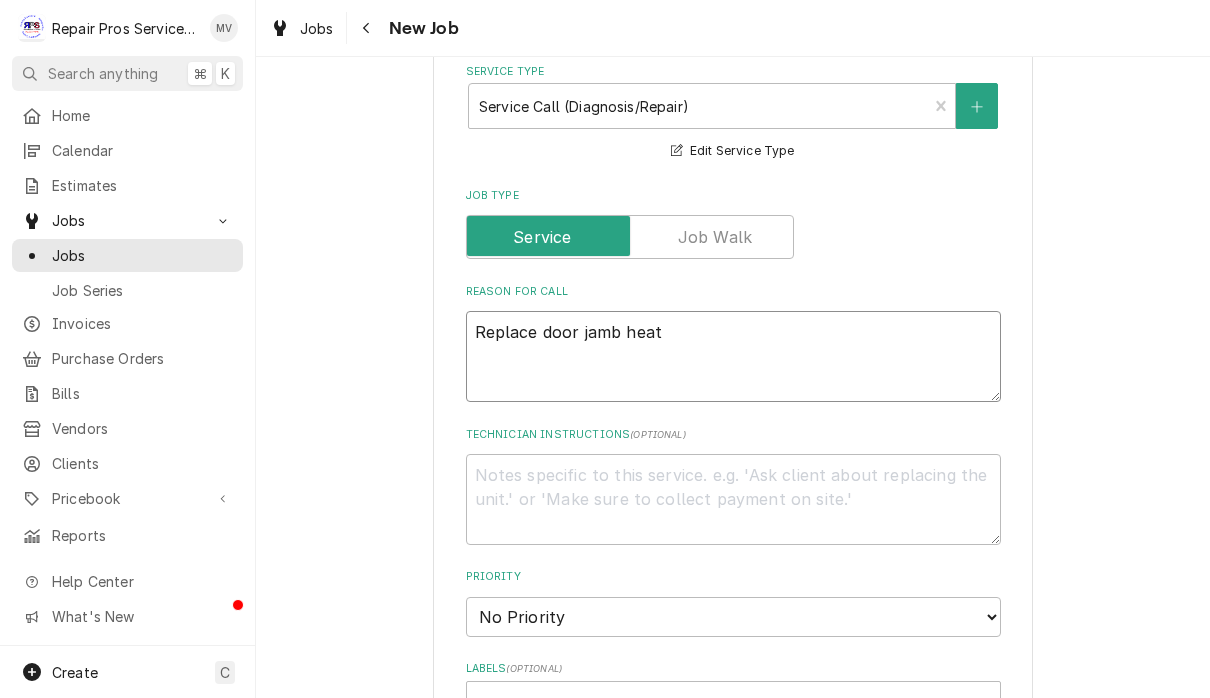 type on "x" 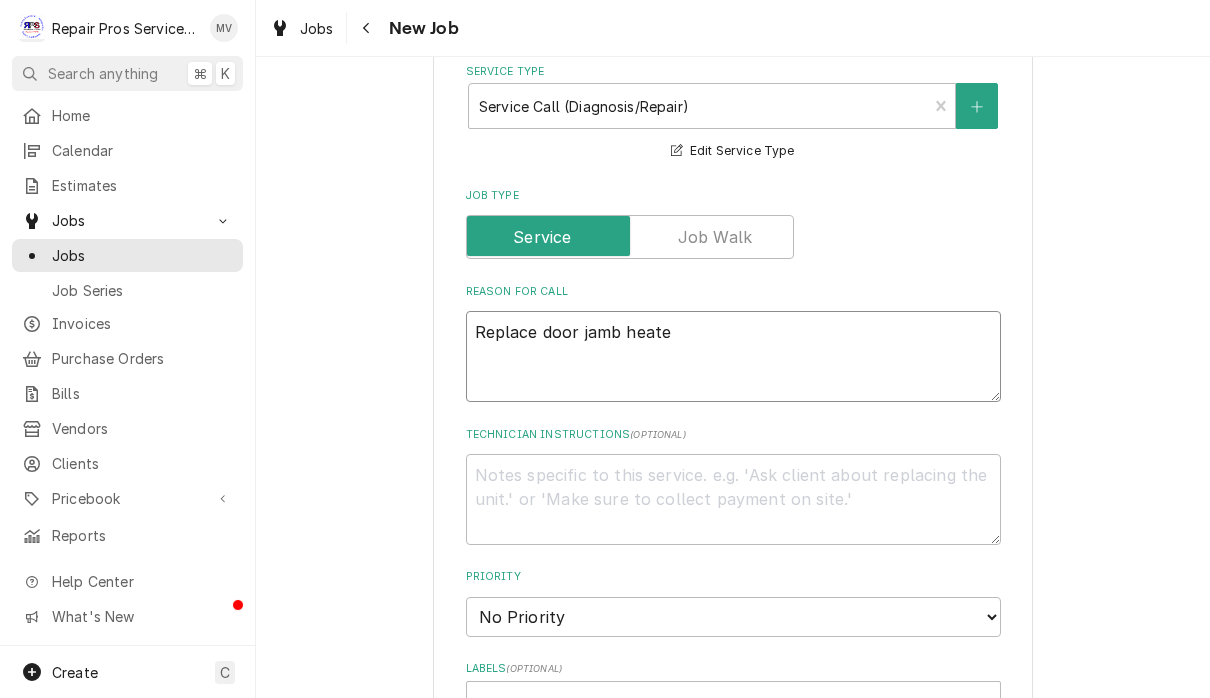 type on "x" 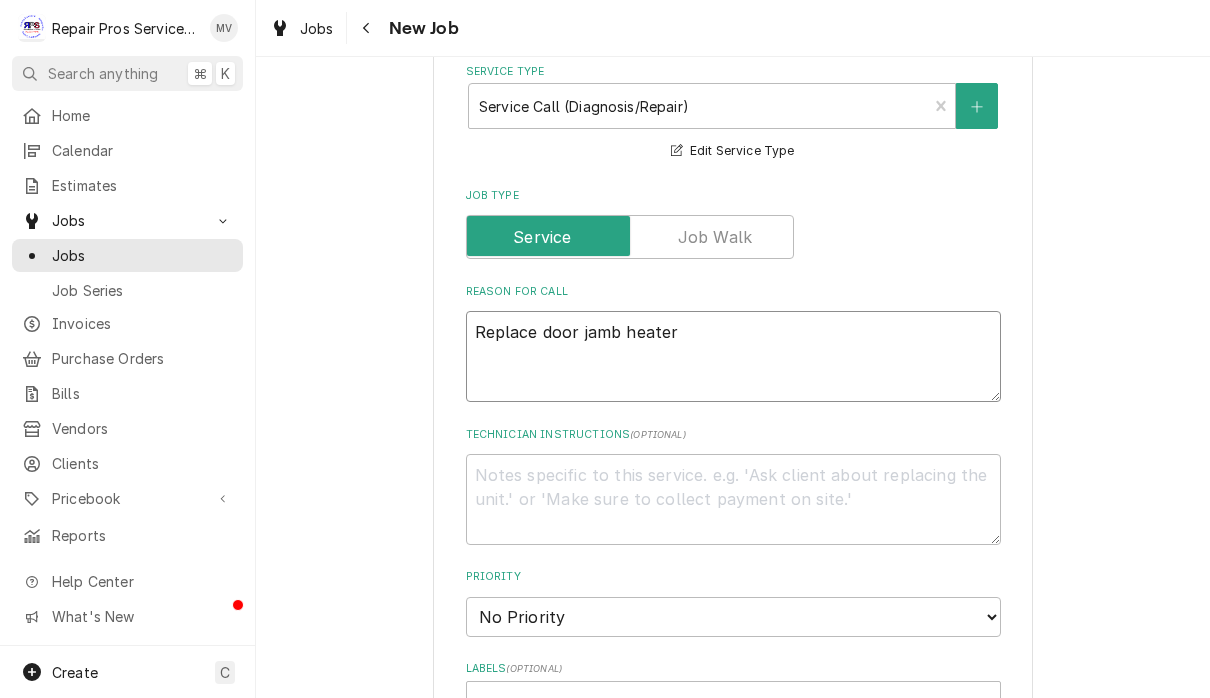 type on "x" 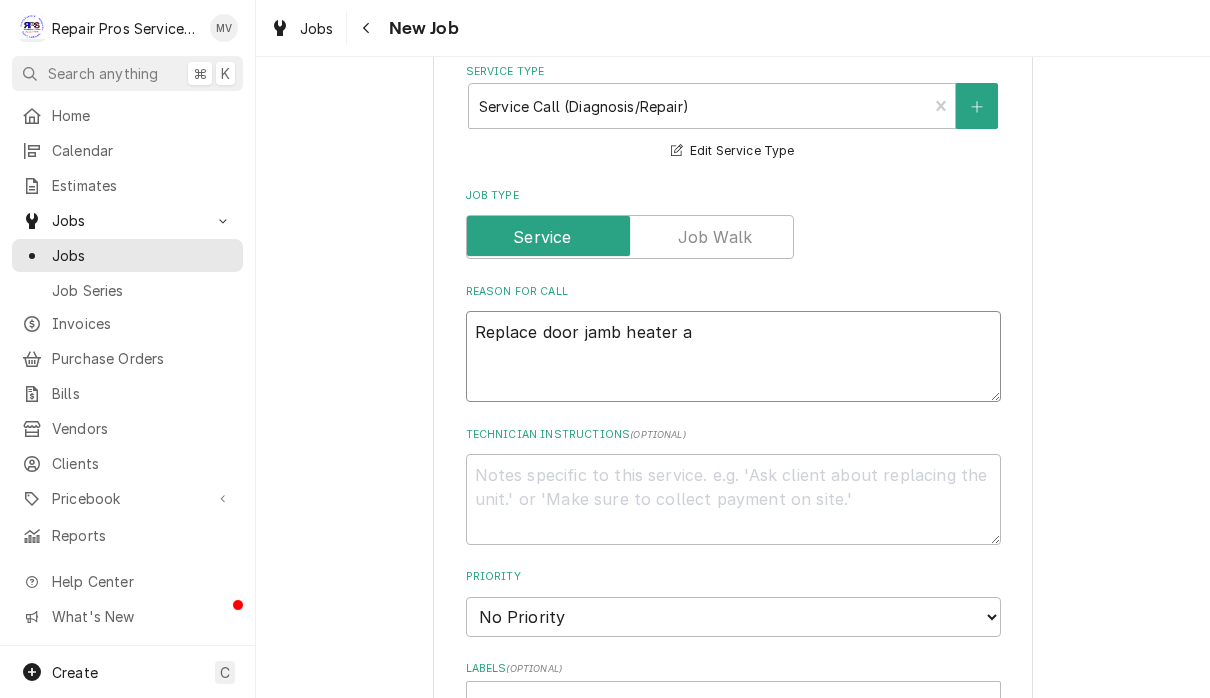 type on "x" 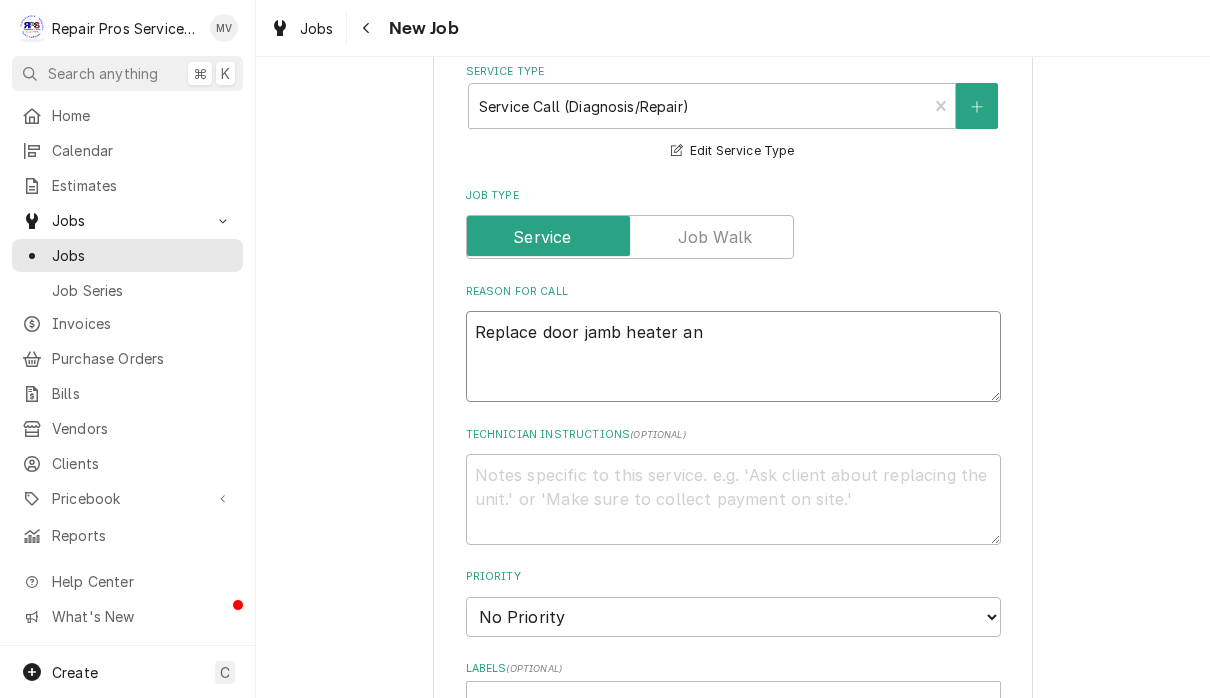 type on "x" 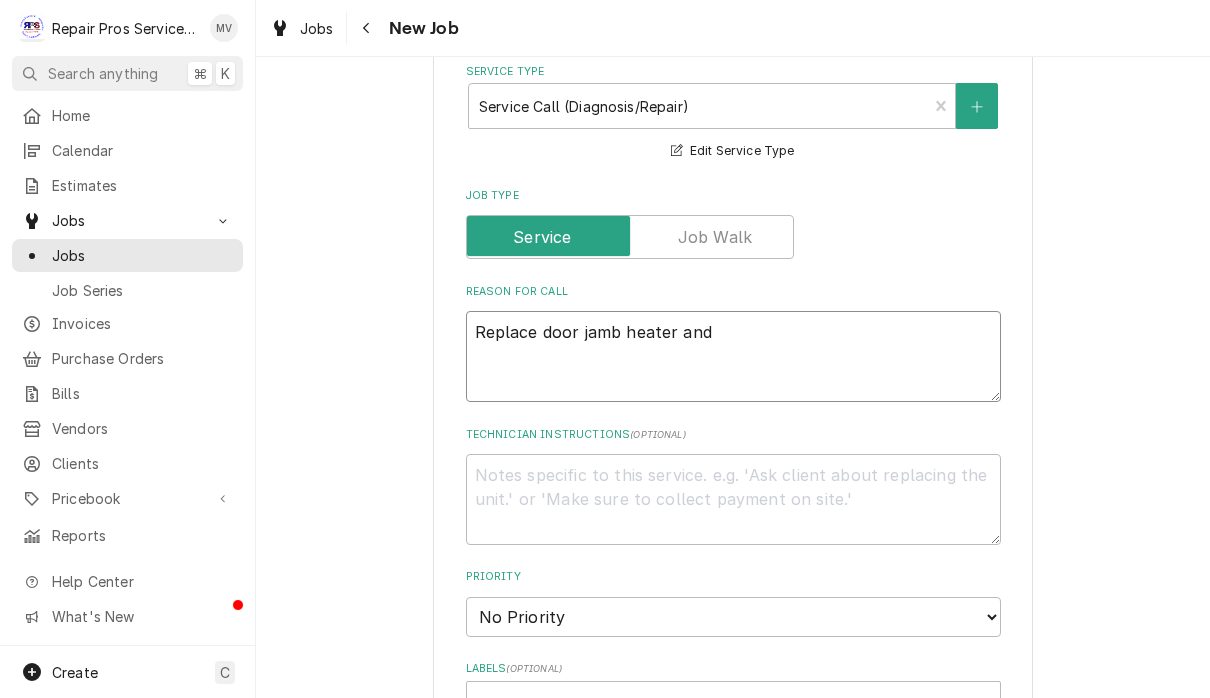 type on "Replace door jamb heater and" 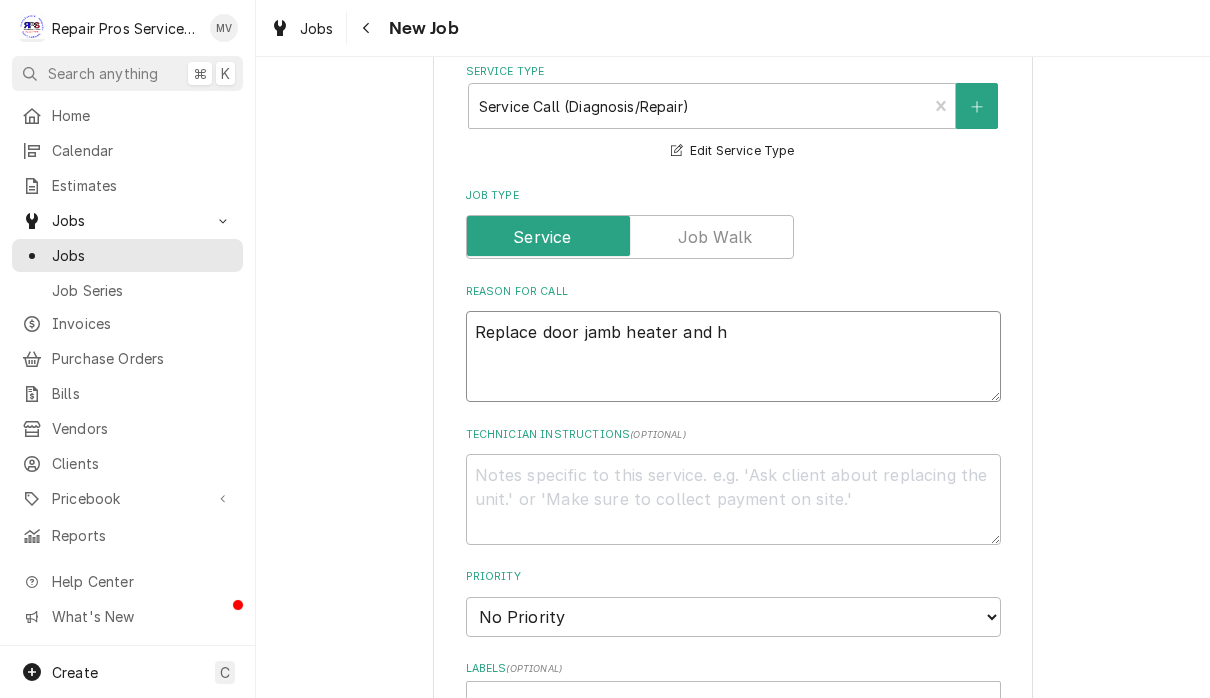 type on "x" 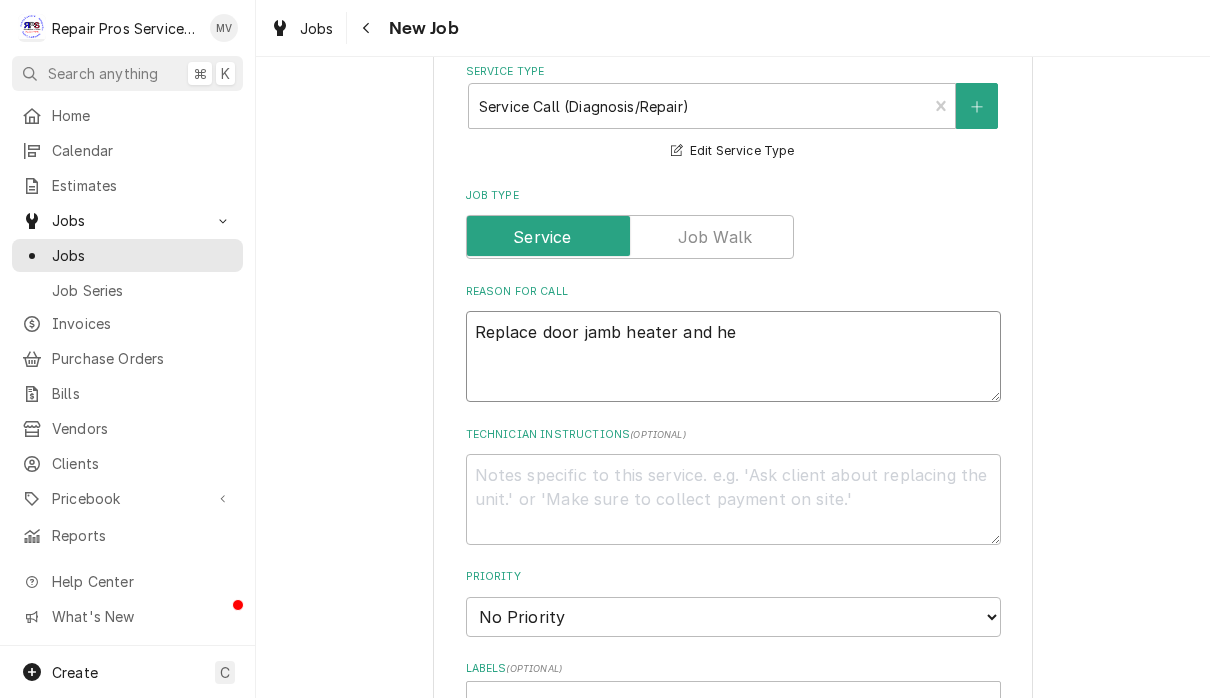 type on "x" 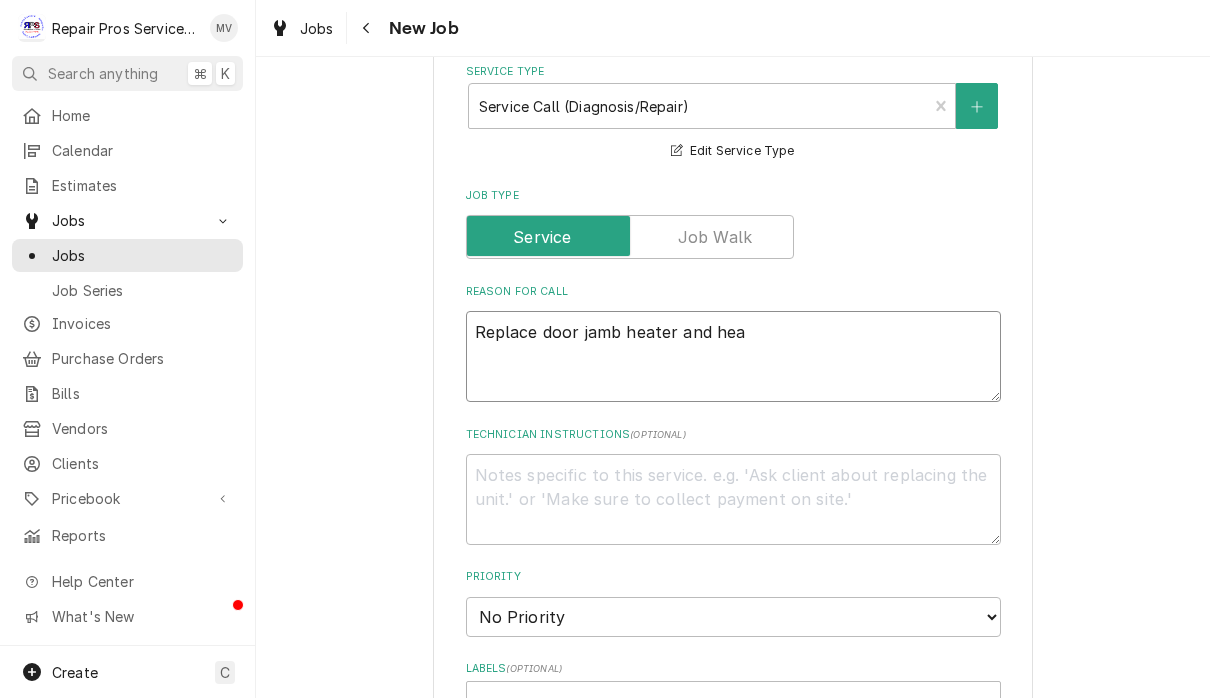 type on "x" 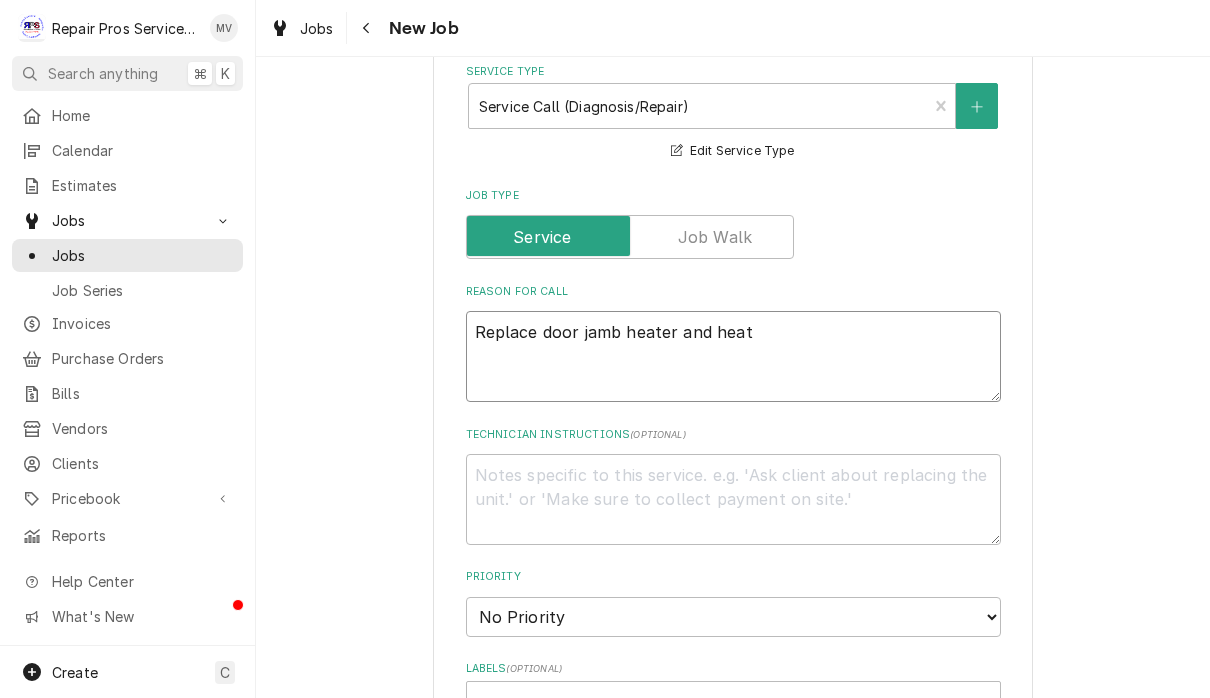type on "x" 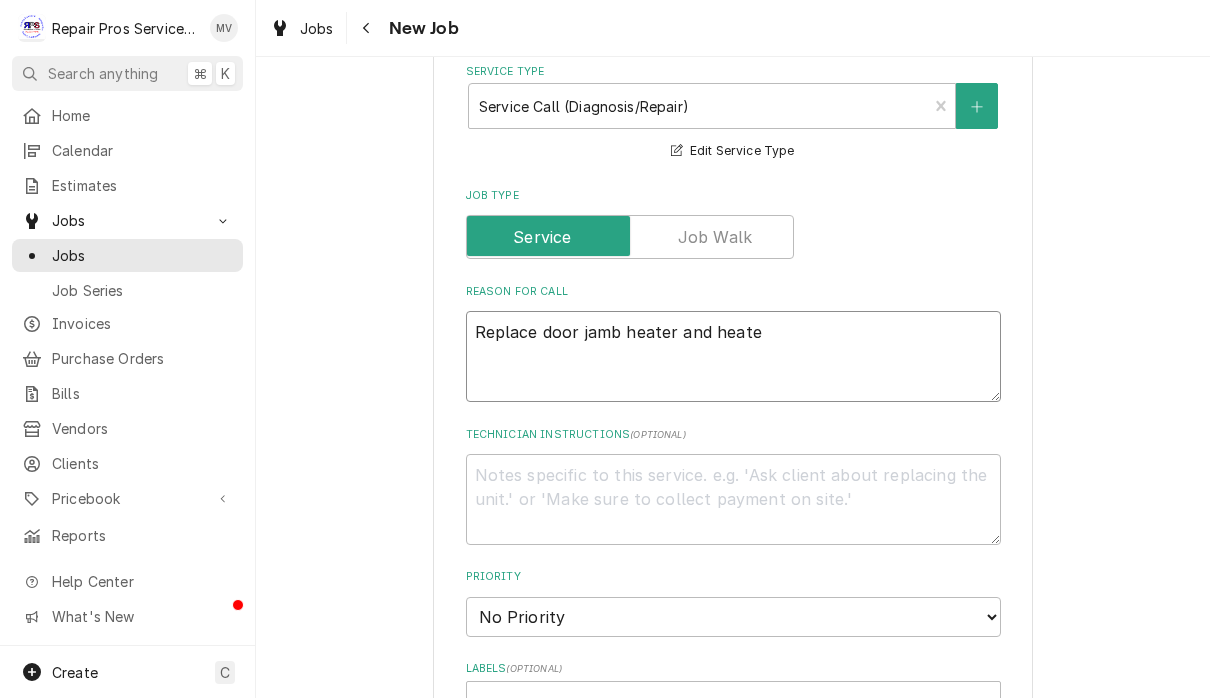 type on "x" 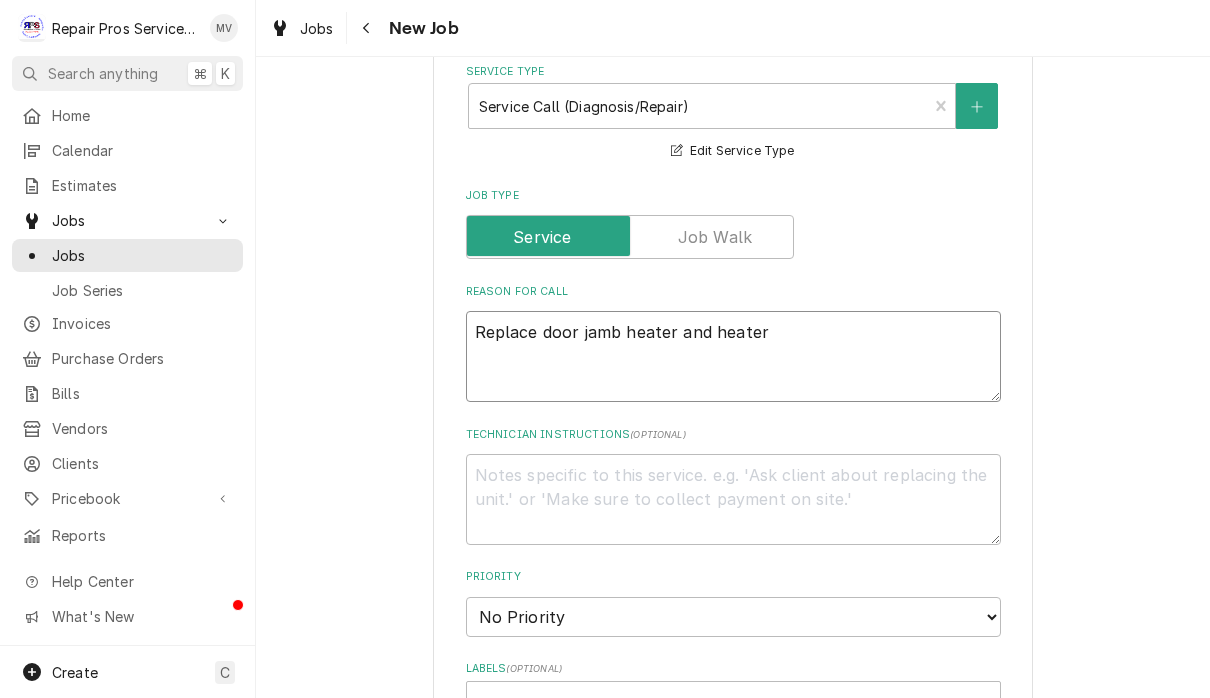 type on "x" 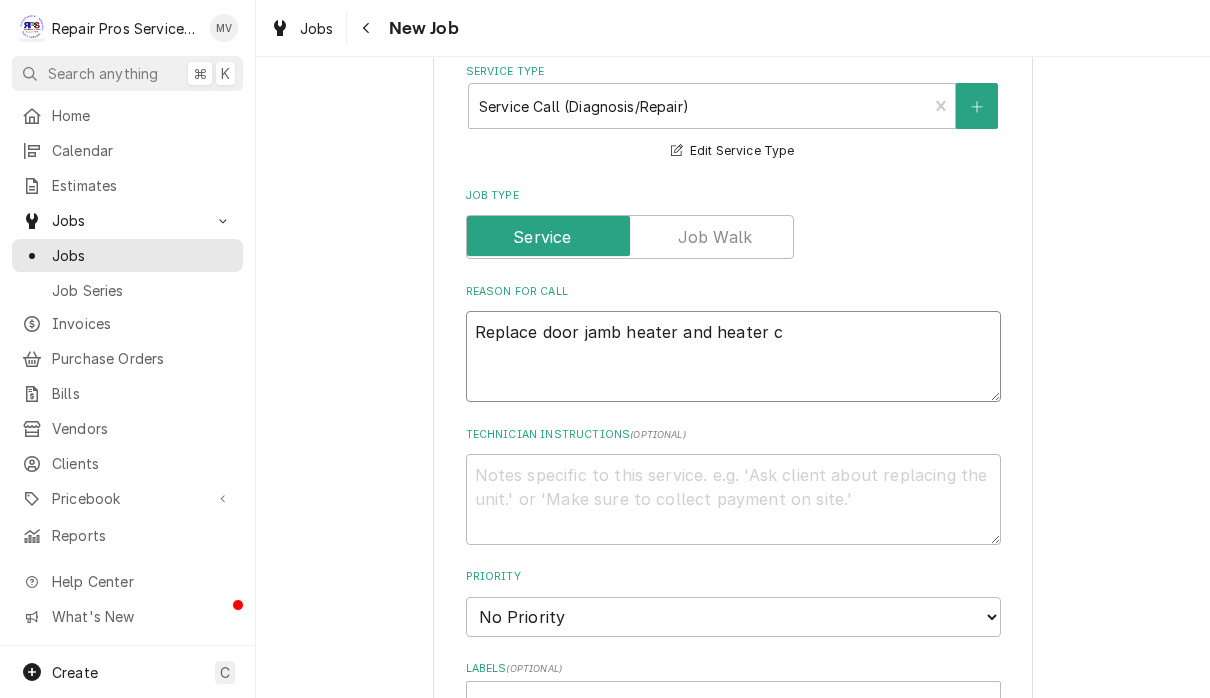 type on "x" 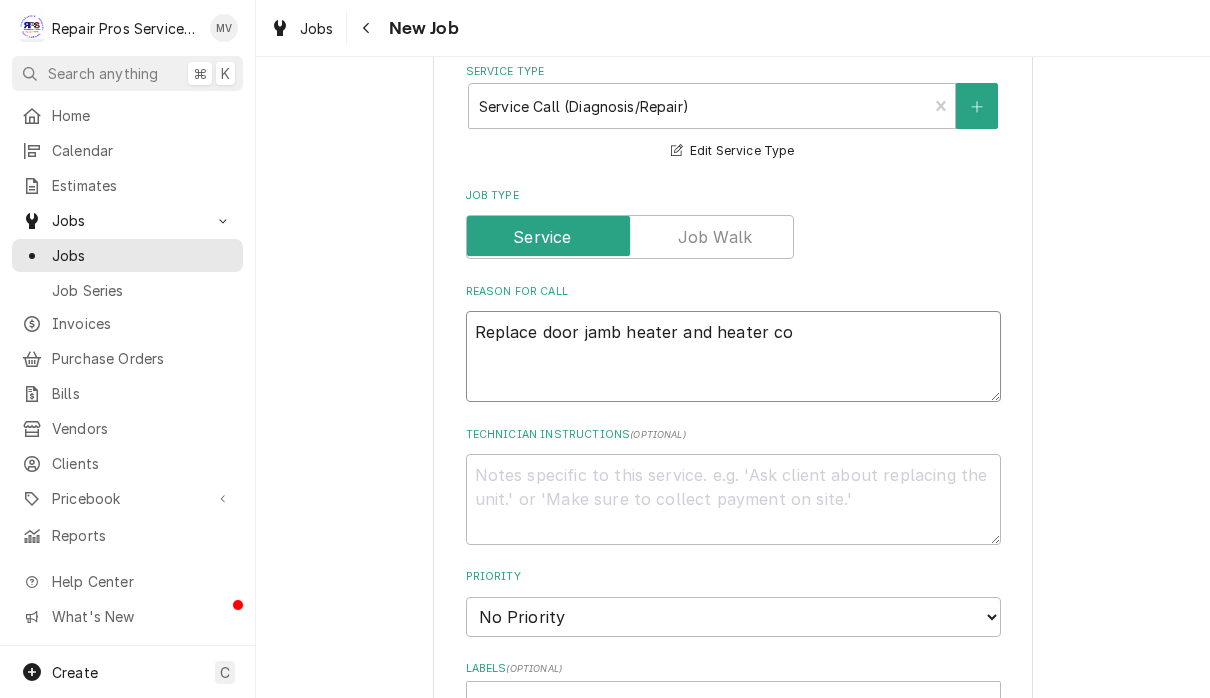 type on "x" 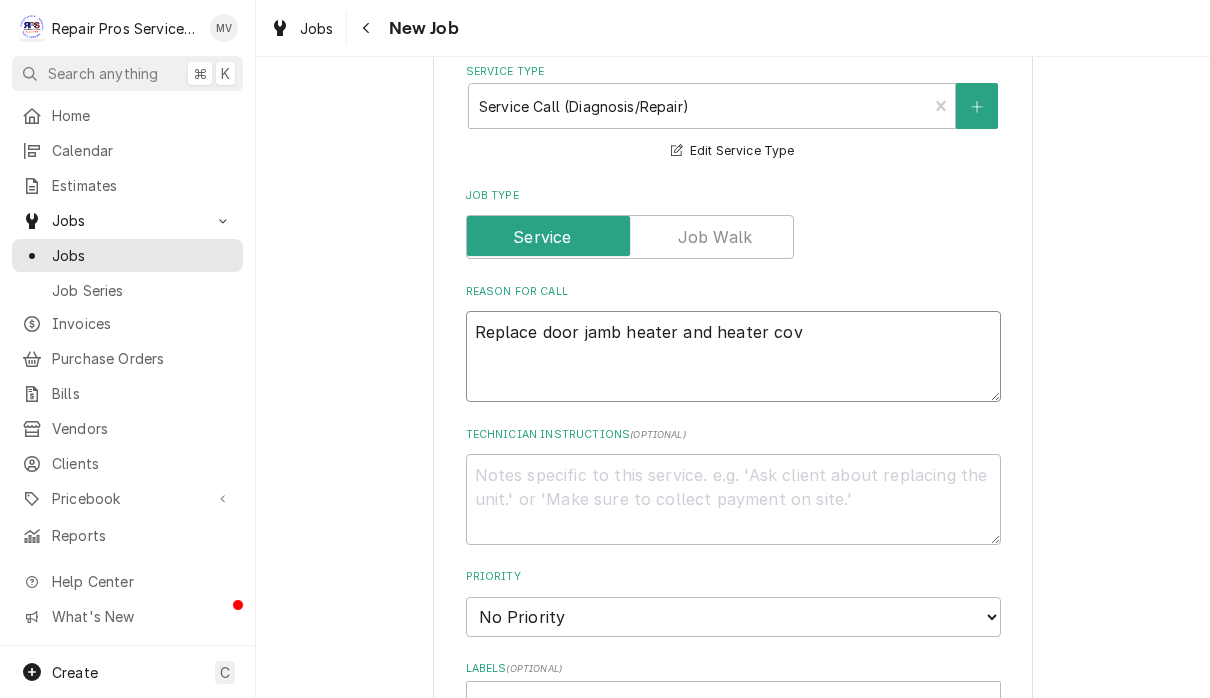 type on "x" 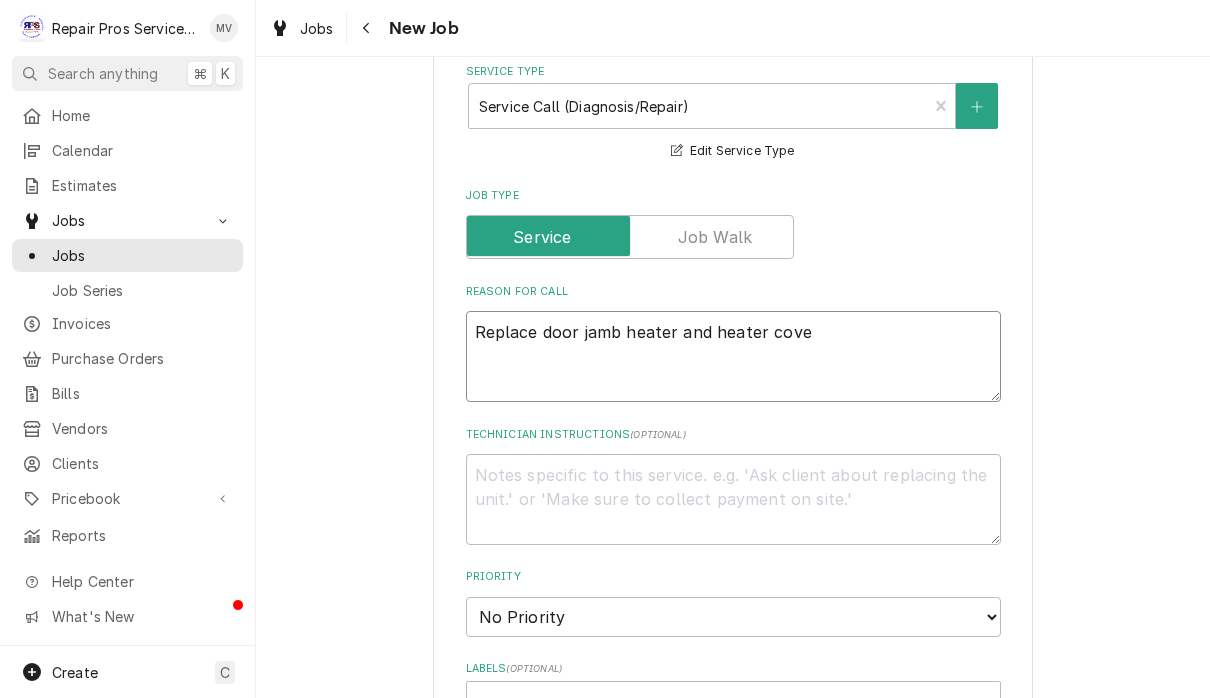 type on "x" 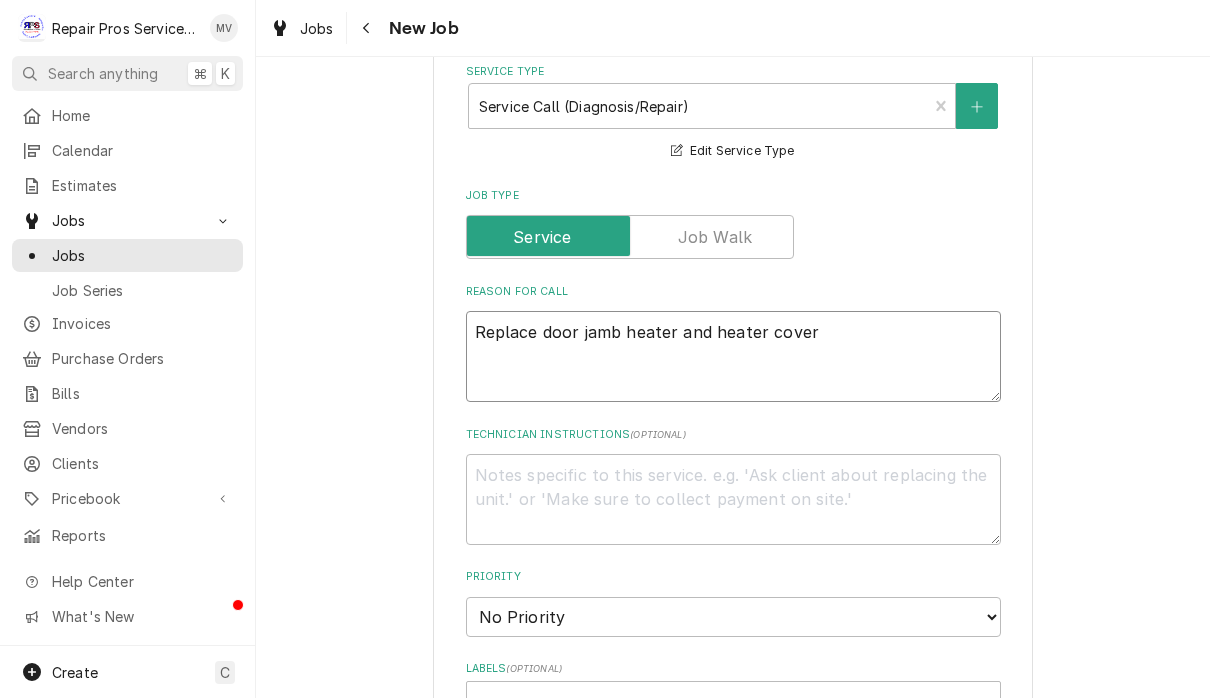 type on "Replace door jamb heater and heater covers" 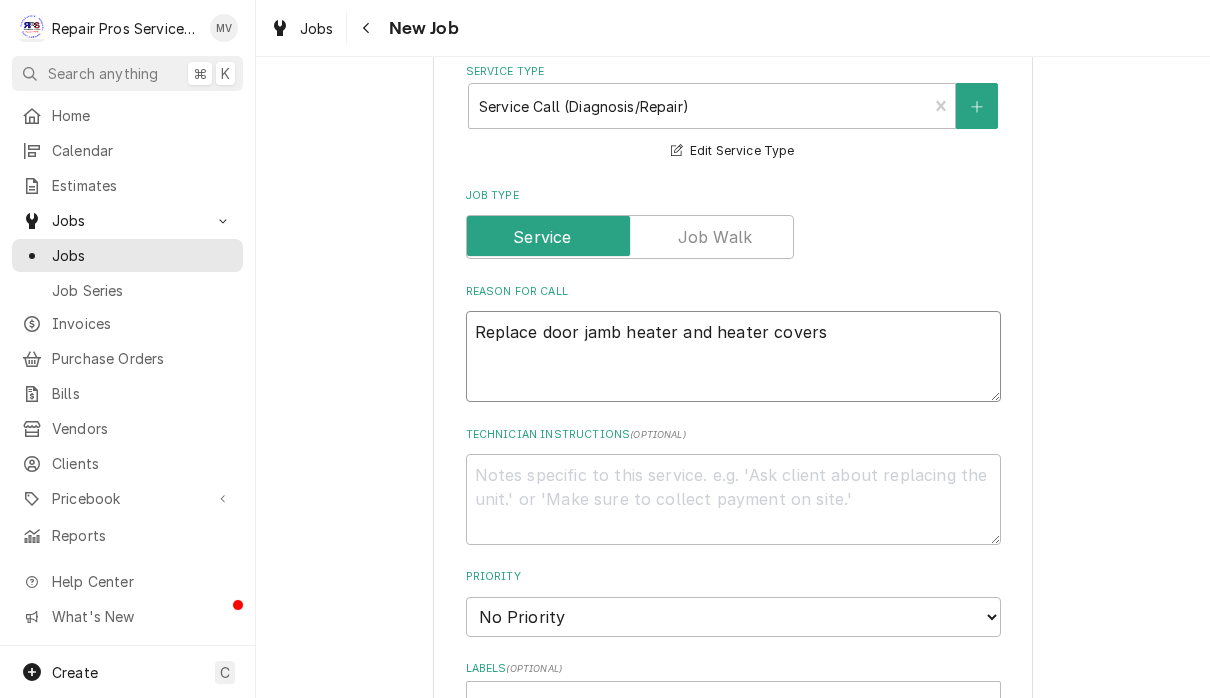 type on "x" 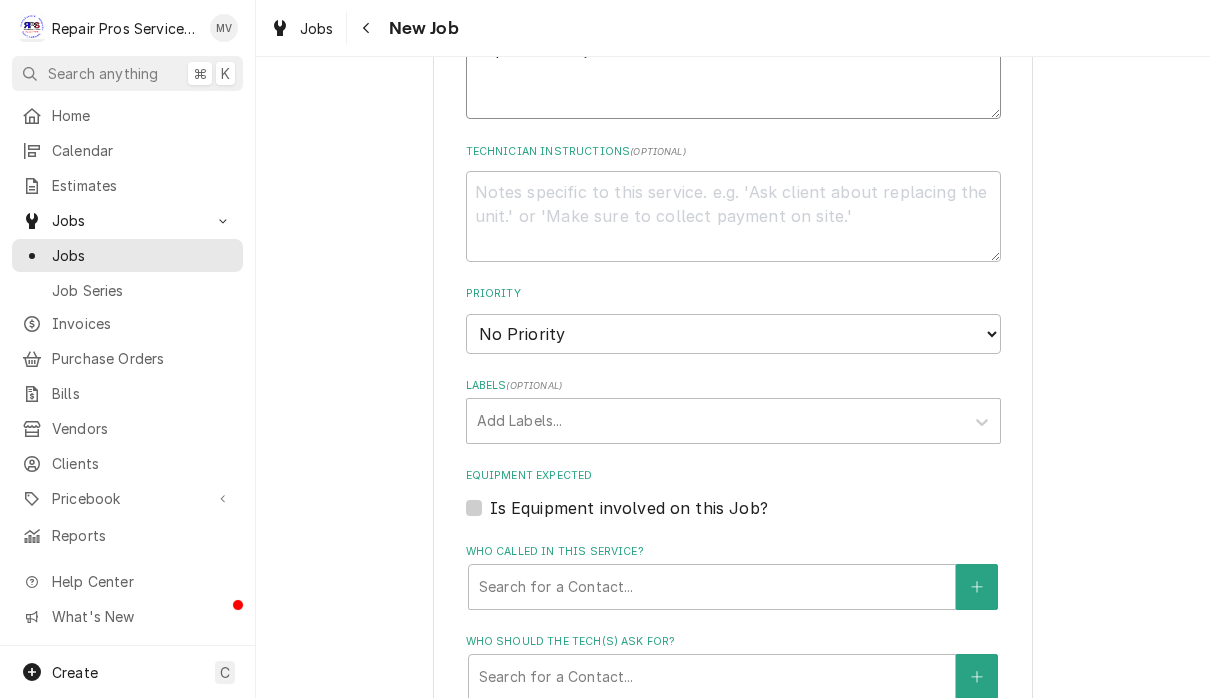 scroll, scrollTop: 940, scrollLeft: 0, axis: vertical 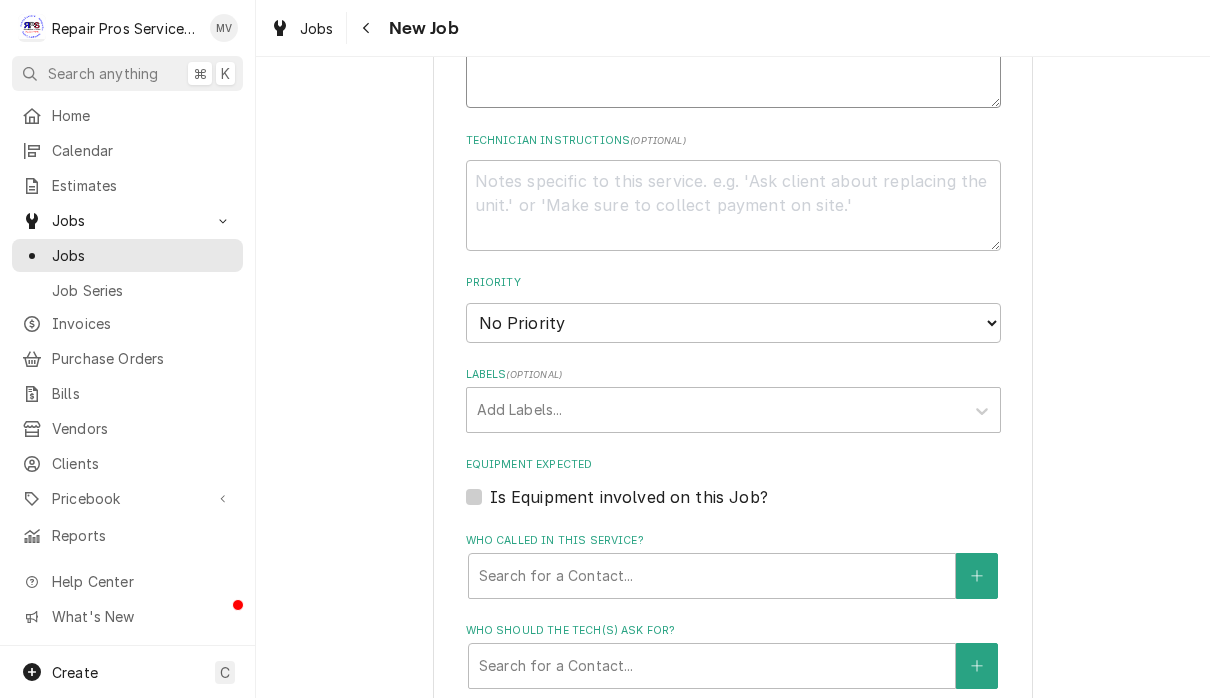type on "Replace door jamb heater and heater covers" 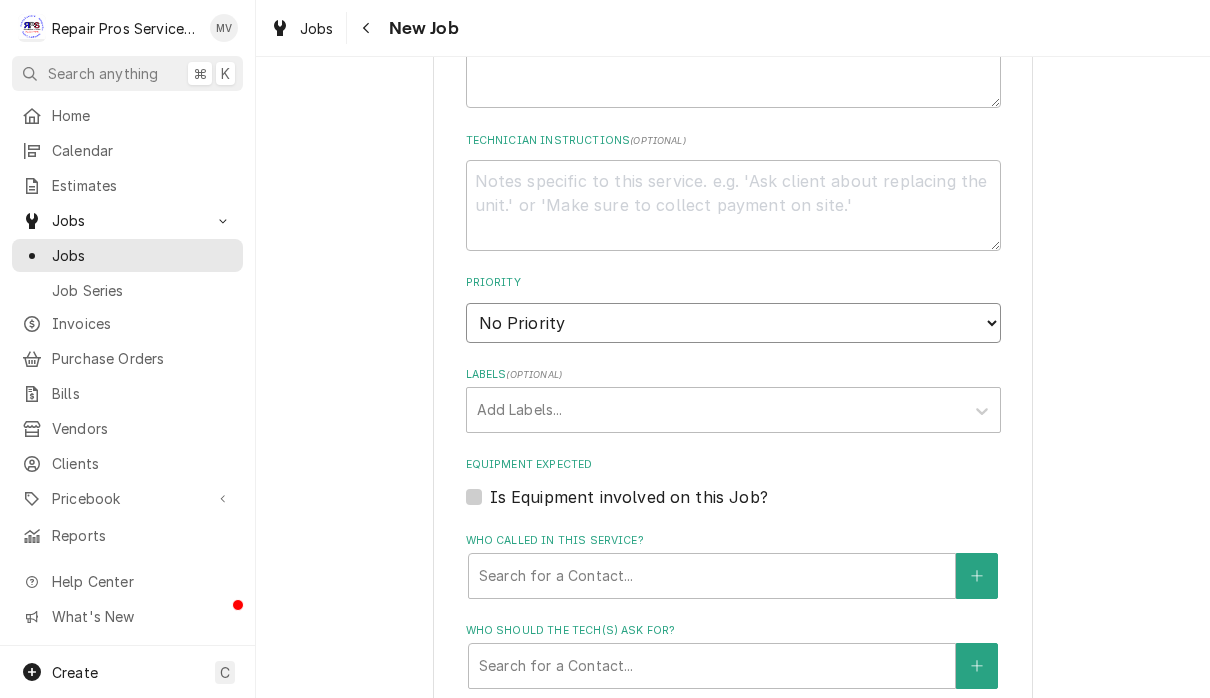 click on "No Priority Urgent High Medium Low" at bounding box center [733, 323] 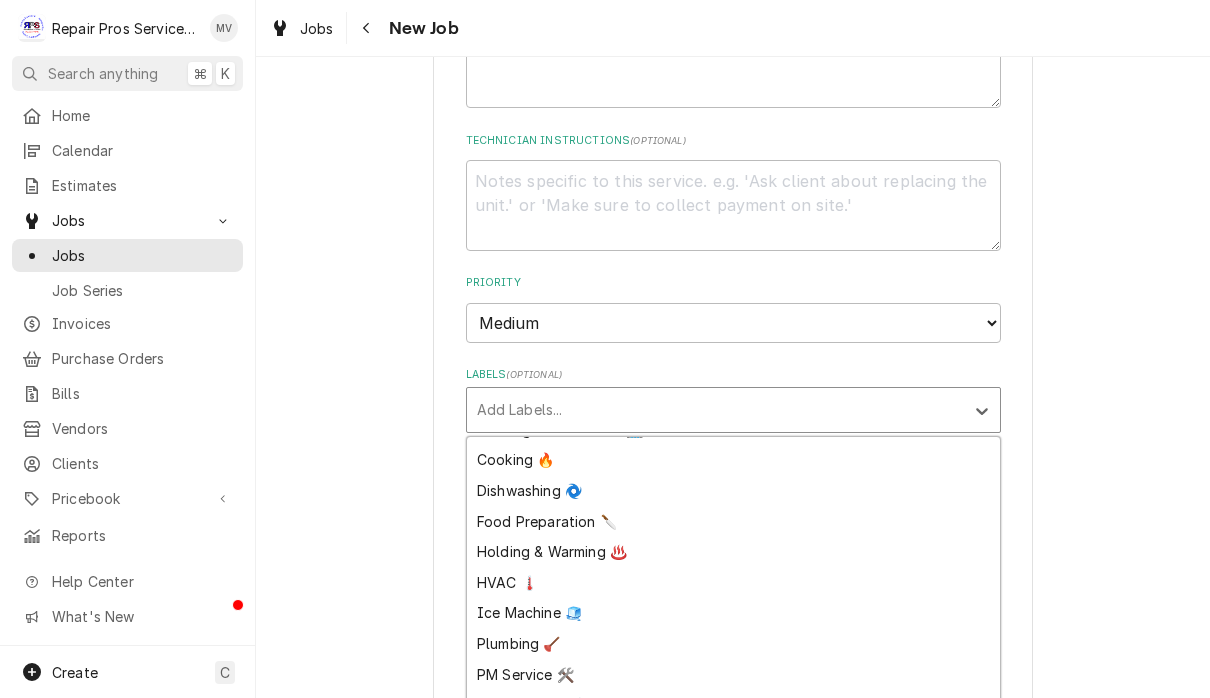 scroll, scrollTop: 54, scrollLeft: 0, axis: vertical 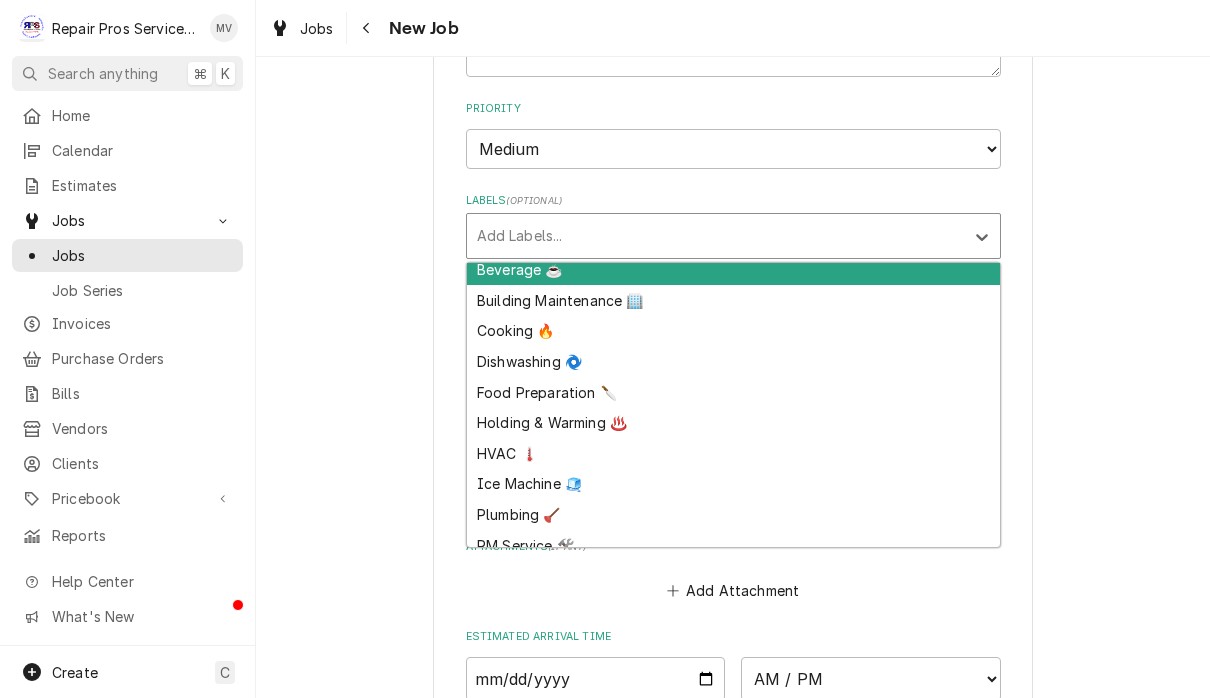 click on "Building Maintenance 🏢" at bounding box center [733, 300] 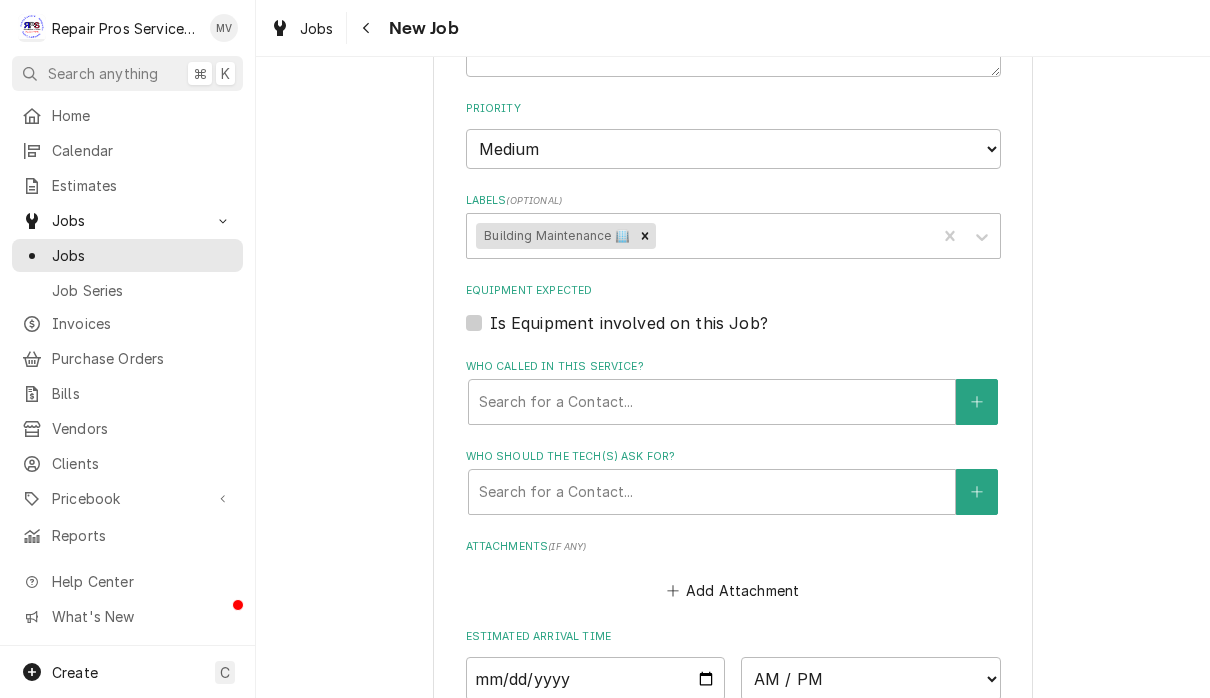 type on "x" 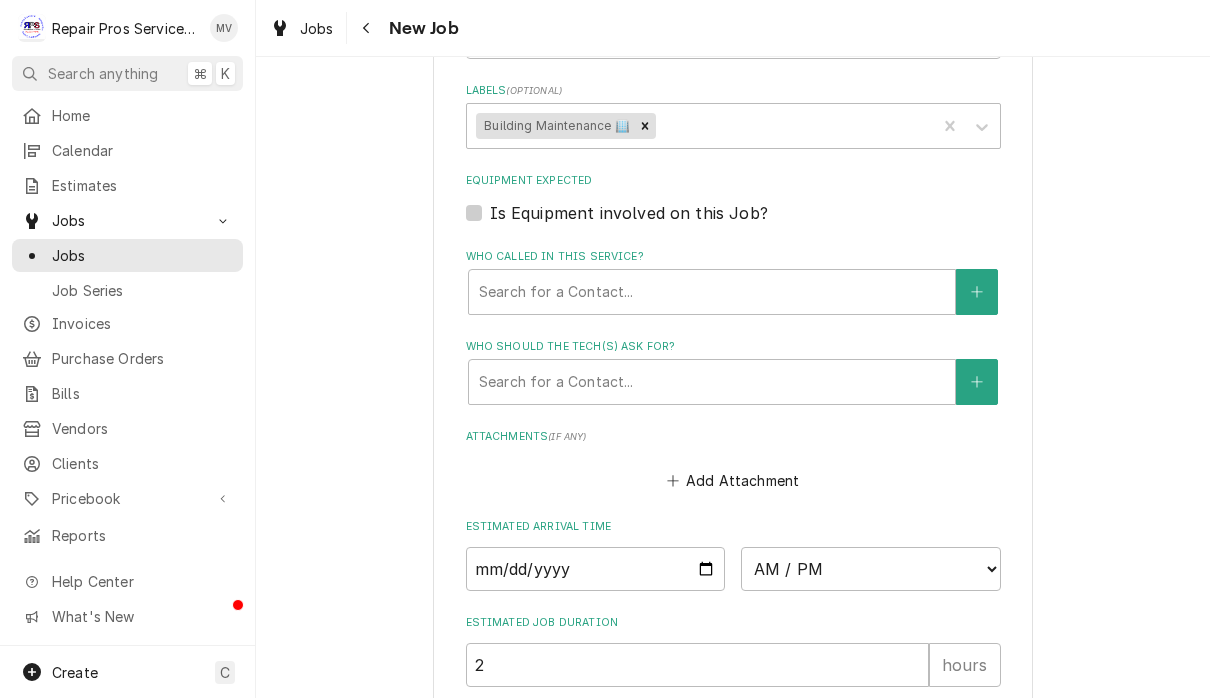 scroll, scrollTop: 1269, scrollLeft: 0, axis: vertical 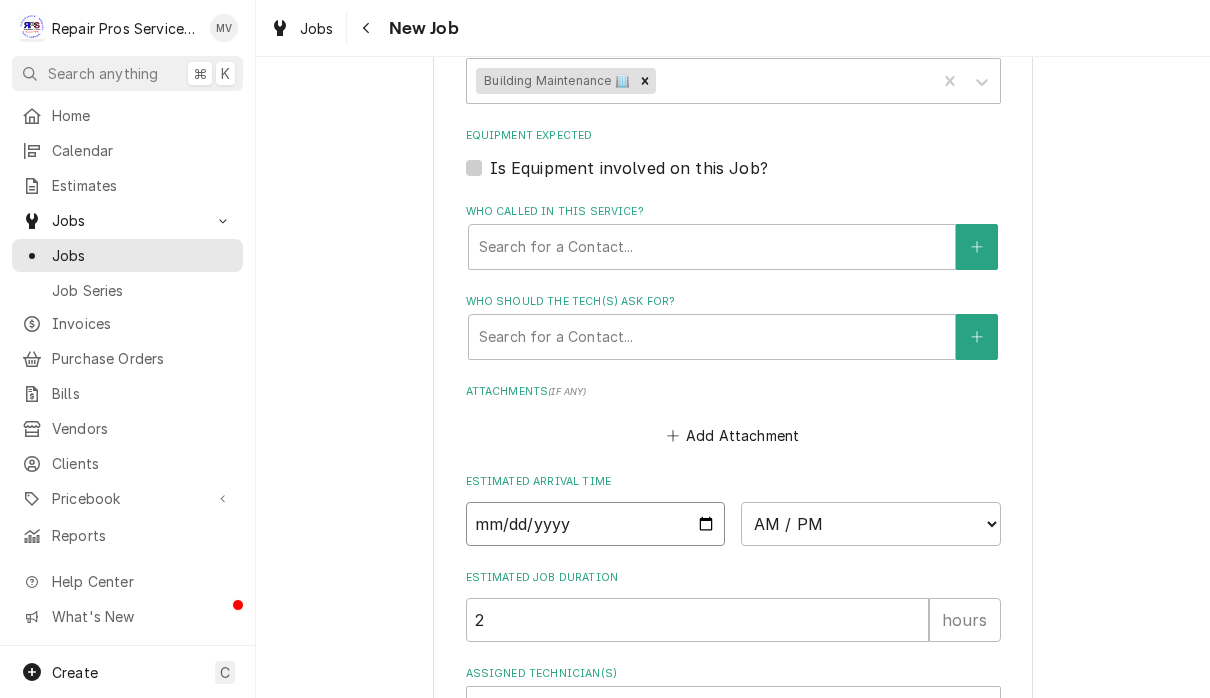 click at bounding box center [596, 524] 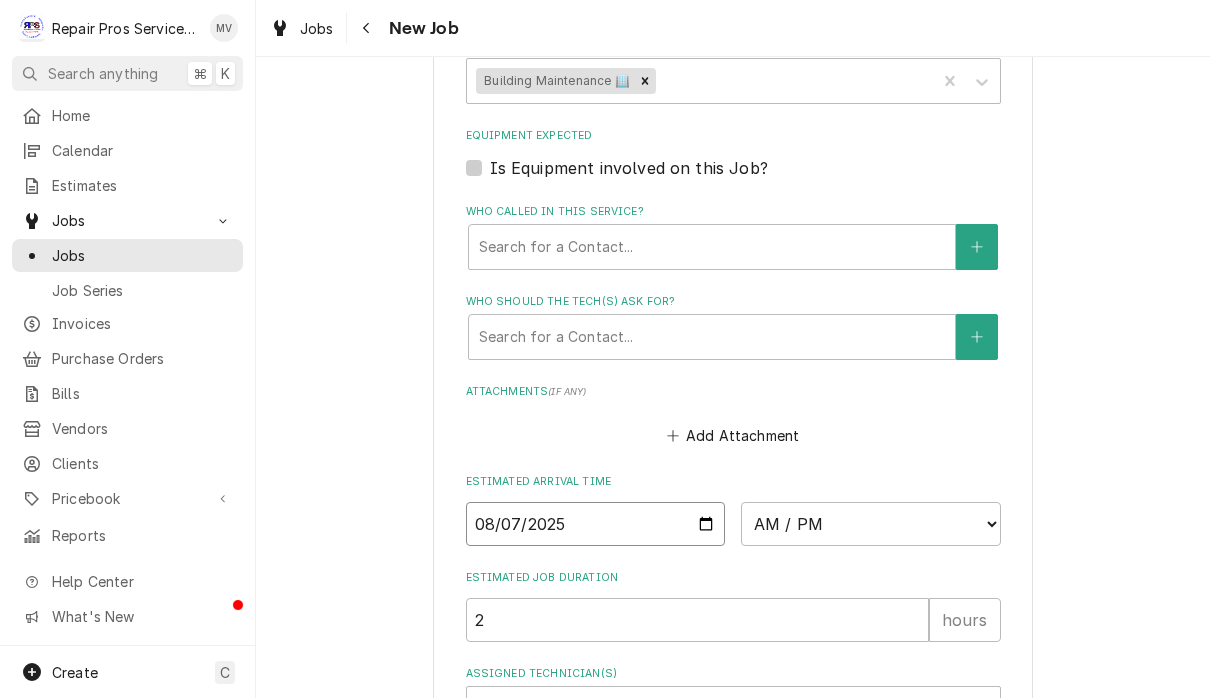 type on "x" 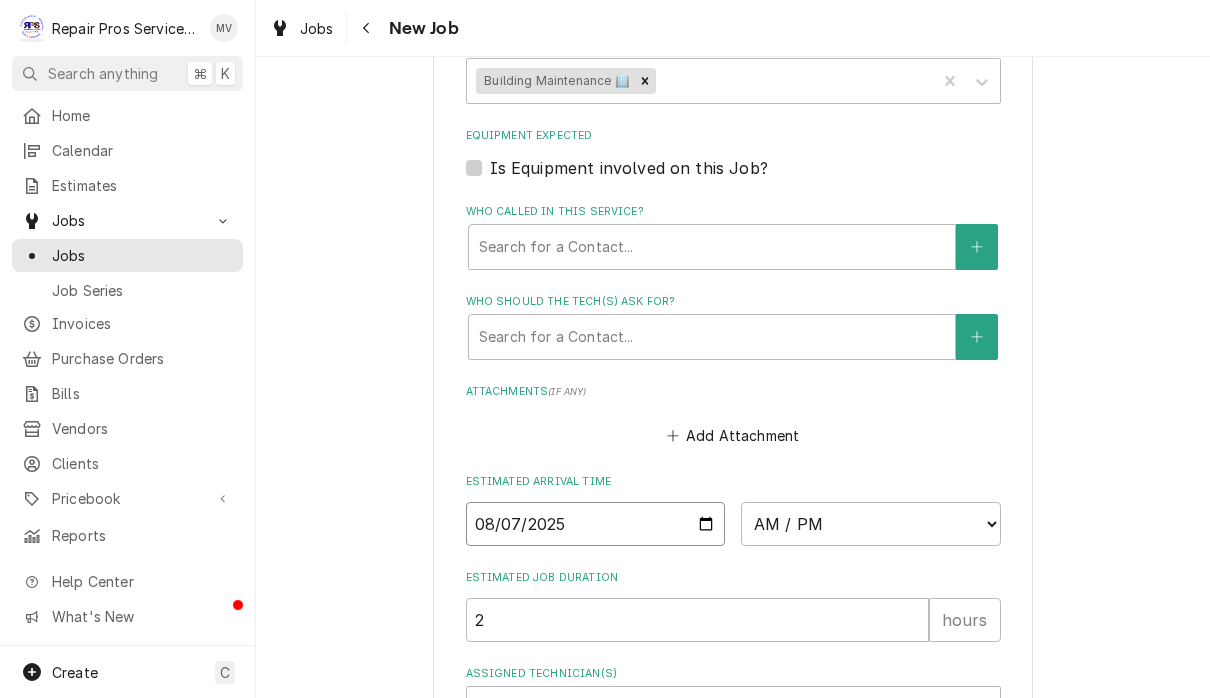 type on "2025-08-13" 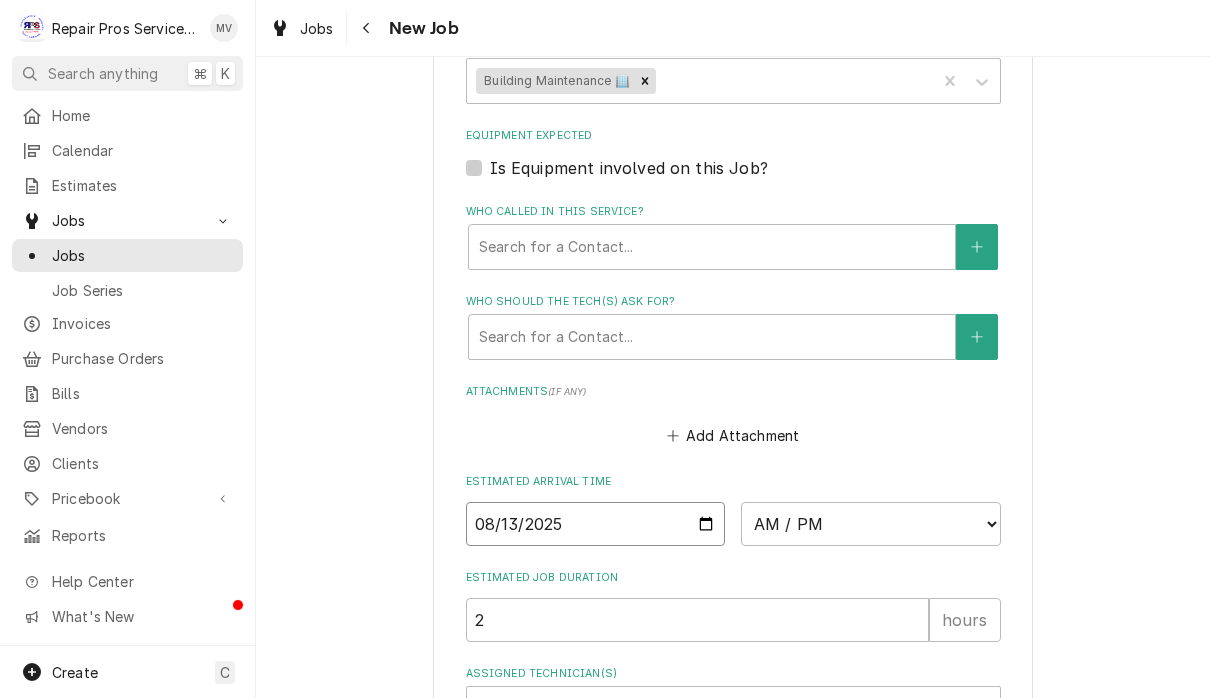 type on "x" 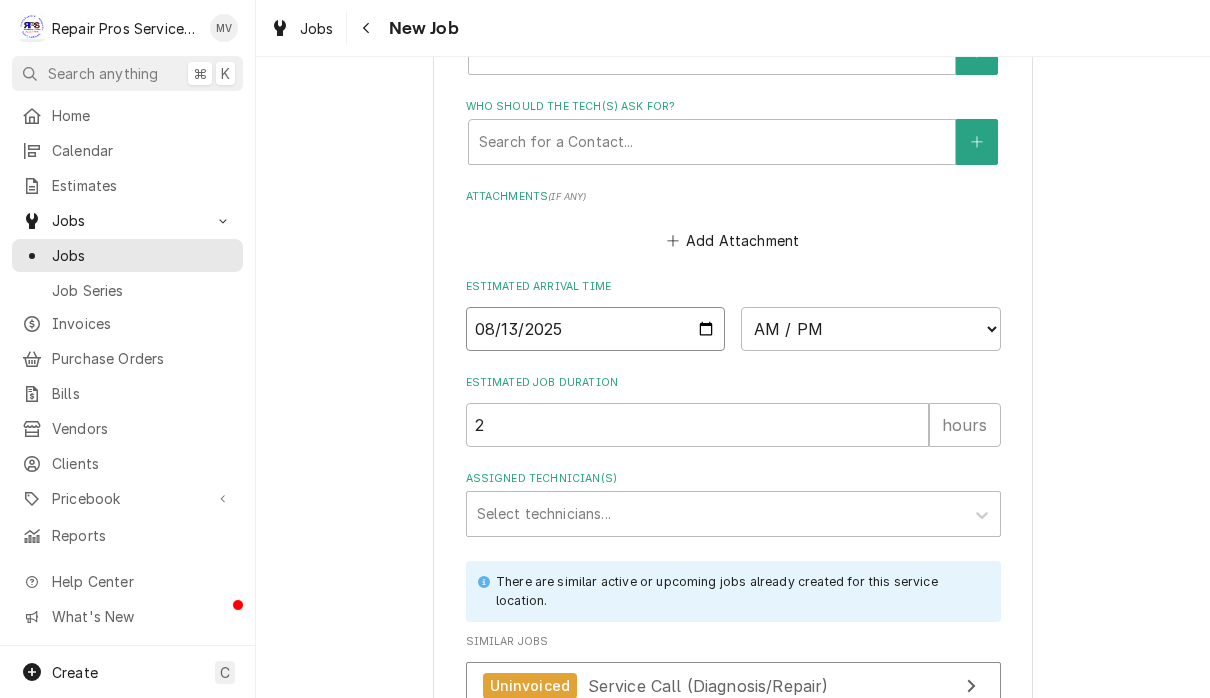 scroll, scrollTop: 1475, scrollLeft: 0, axis: vertical 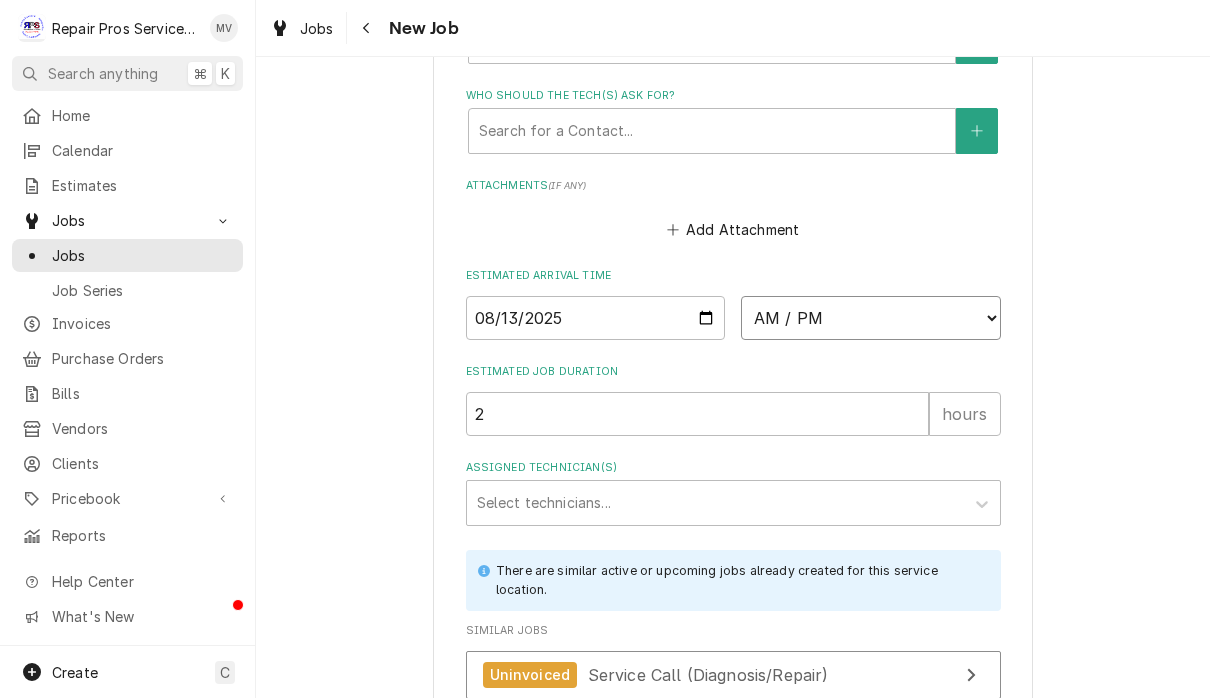 click on "AM / PM 6:00 AM 6:15 AM 6:30 AM 6:45 AM 7:00 AM 7:15 AM 7:30 AM 7:45 AM 8:00 AM 8:15 AM 8:30 AM 8:45 AM 9:00 AM 9:15 AM 9:30 AM 9:45 AM 10:00 AM 10:15 AM 10:30 AM 10:45 AM 11:00 AM 11:15 AM 11:30 AM 11:45 AM 12:00 PM 12:15 PM 12:30 PM 12:45 PM 1:00 PM 1:15 PM 1:30 PM 1:45 PM 2:00 PM 2:15 PM 2:30 PM 2:45 PM 3:00 PM 3:15 PM 3:30 PM 3:45 PM 4:00 PM 4:15 PM 4:30 PM 4:45 PM 5:00 PM 5:15 PM 5:30 PM 5:45 PM 6:00 PM 6:15 PM 6:30 PM 6:45 PM 7:00 PM 7:15 PM 7:30 PM 7:45 PM 8:00 PM 8:15 PM 8:30 PM 8:45 PM 9:00 PM 9:15 PM 9:30 PM 9:45 PM 10:00 PM 10:15 PM 10:30 PM 10:45 PM 11:00 PM 11:15 PM 11:30 PM 11:45 PM 12:00 AM 12:15 AM 12:30 AM 12:45 AM 1:00 AM 1:15 AM 1:30 AM 1:45 AM 2:00 AM 2:15 AM 2:30 AM 2:45 AM 3:00 AM 3:15 AM 3:30 AM 3:45 AM 4:00 AM 4:15 AM 4:30 AM 4:45 AM 5:00 AM 5:15 AM 5:30 AM 5:45 AM" at bounding box center [871, 318] 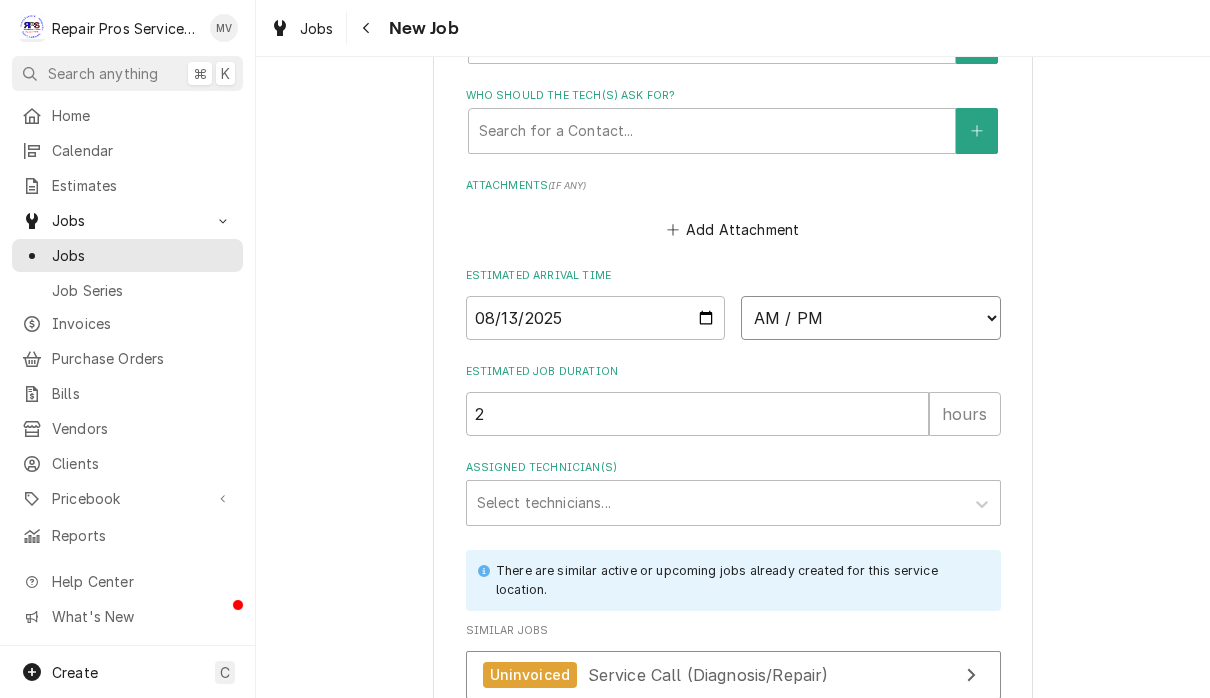 select on "13:30:00" 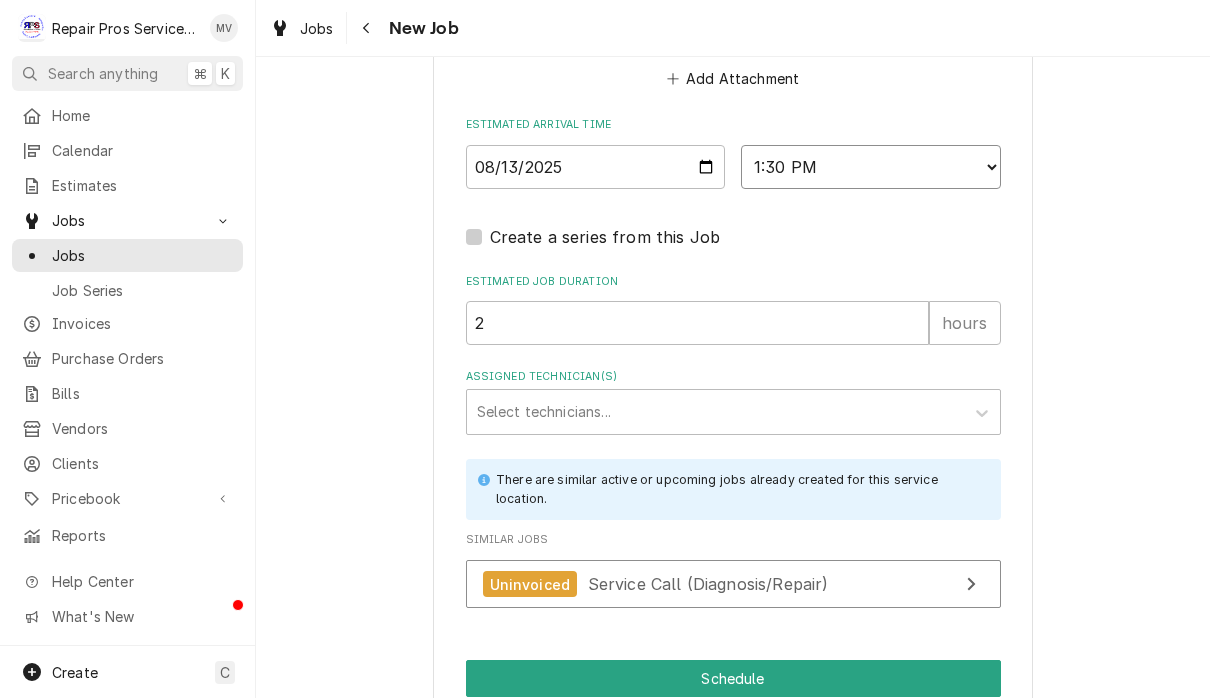 scroll, scrollTop: 1625, scrollLeft: 0, axis: vertical 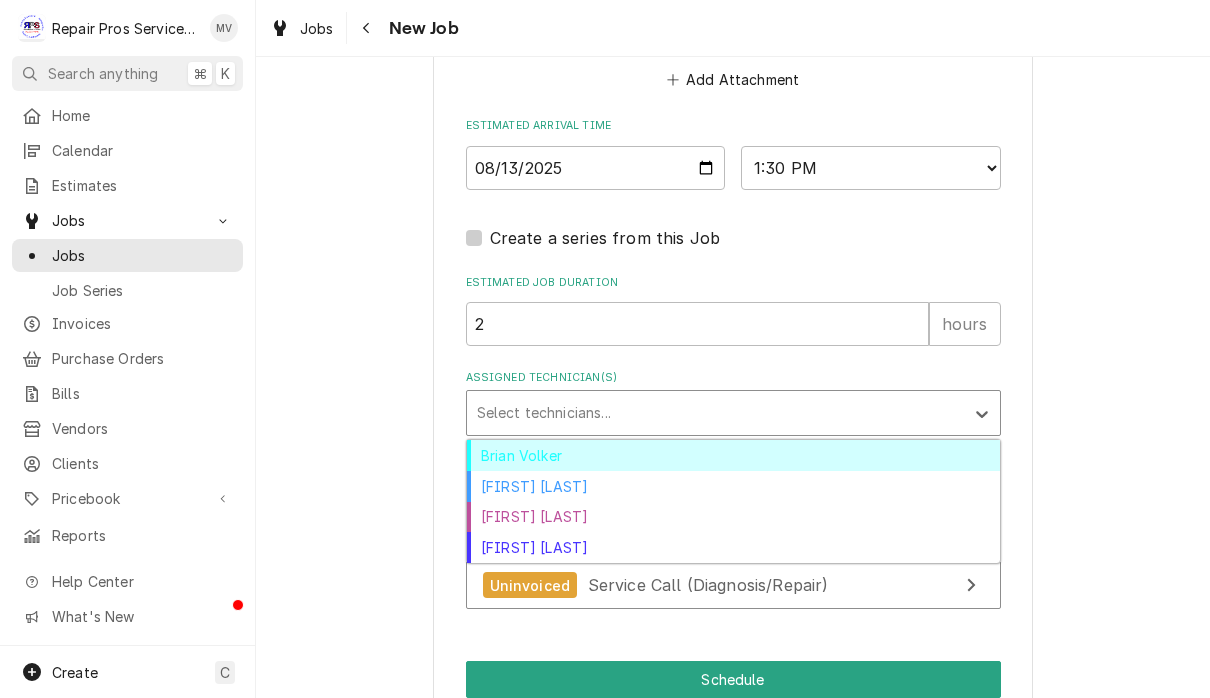 click on "Brian Volker" at bounding box center [733, 455] 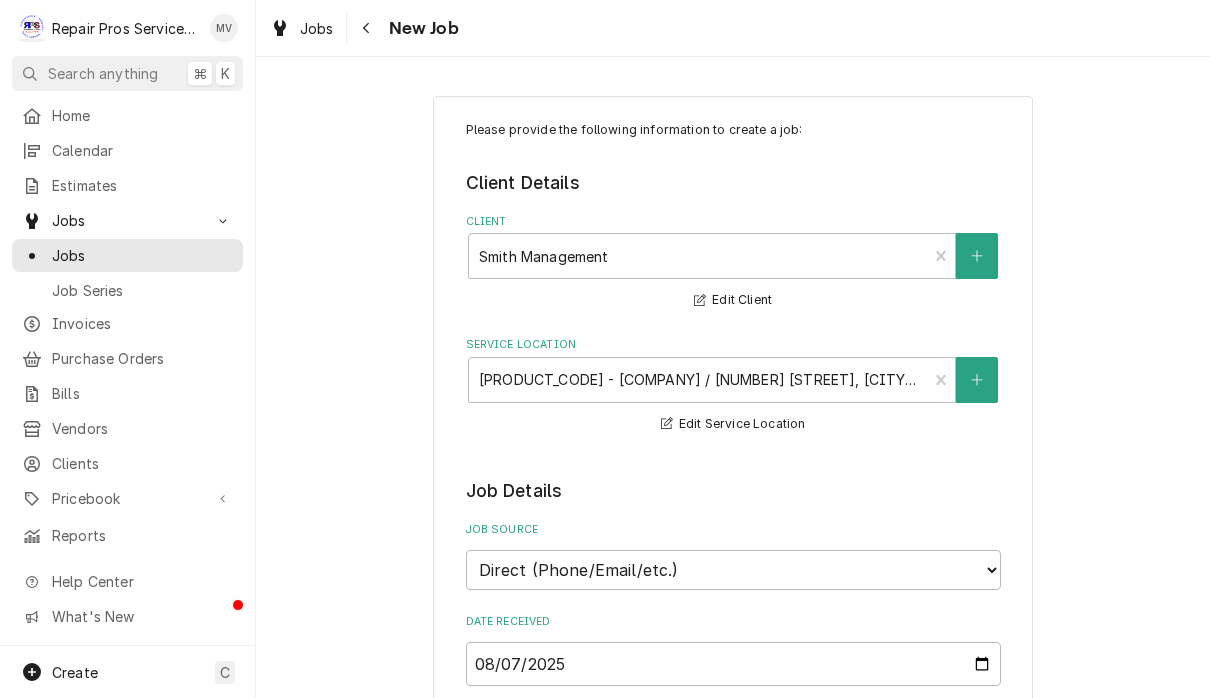 scroll, scrollTop: 0, scrollLeft: 0, axis: both 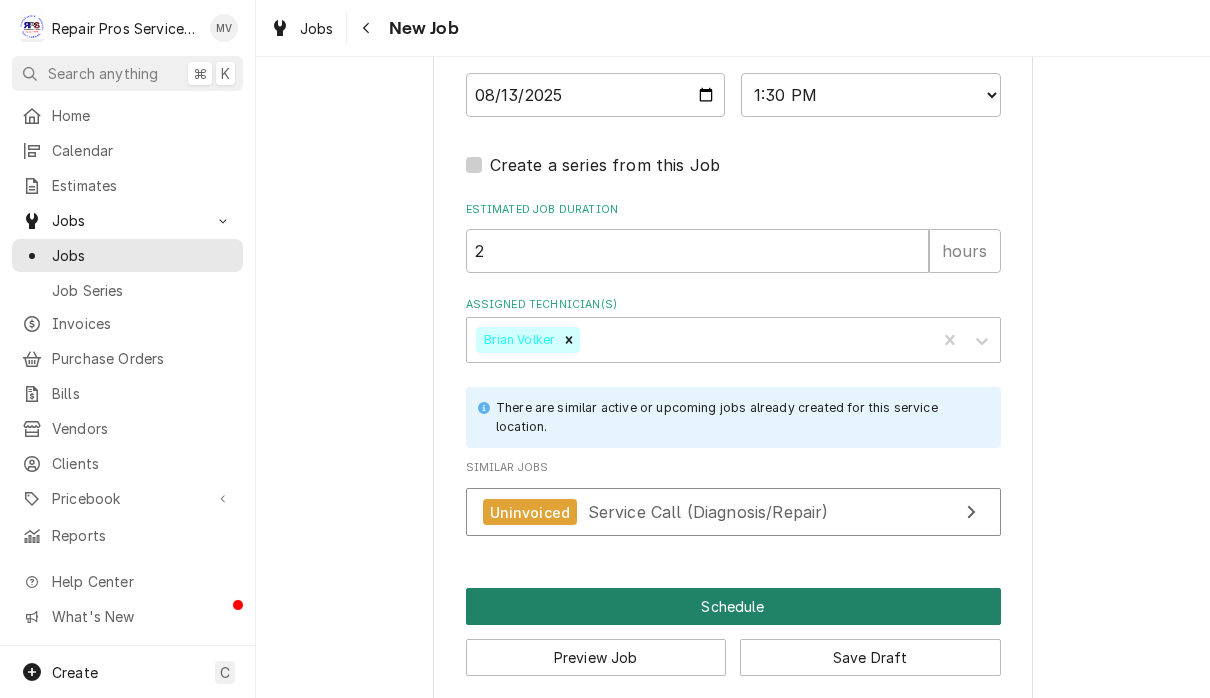 click on "Schedule" at bounding box center [733, 606] 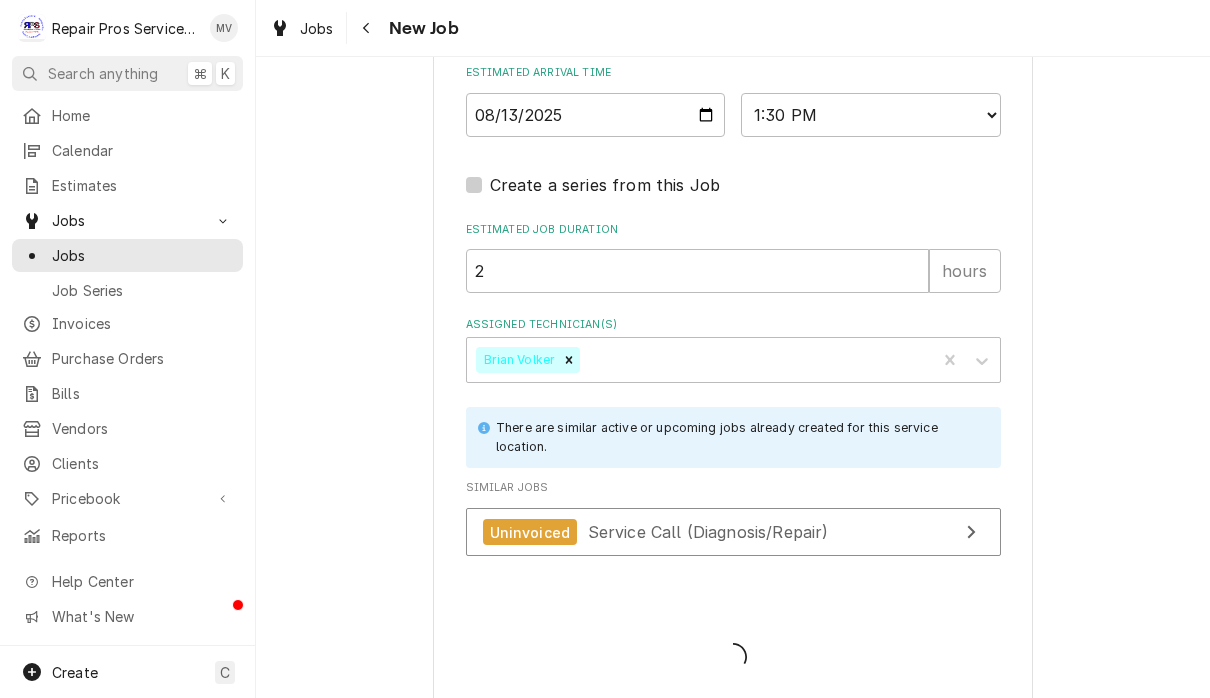 type on "x" 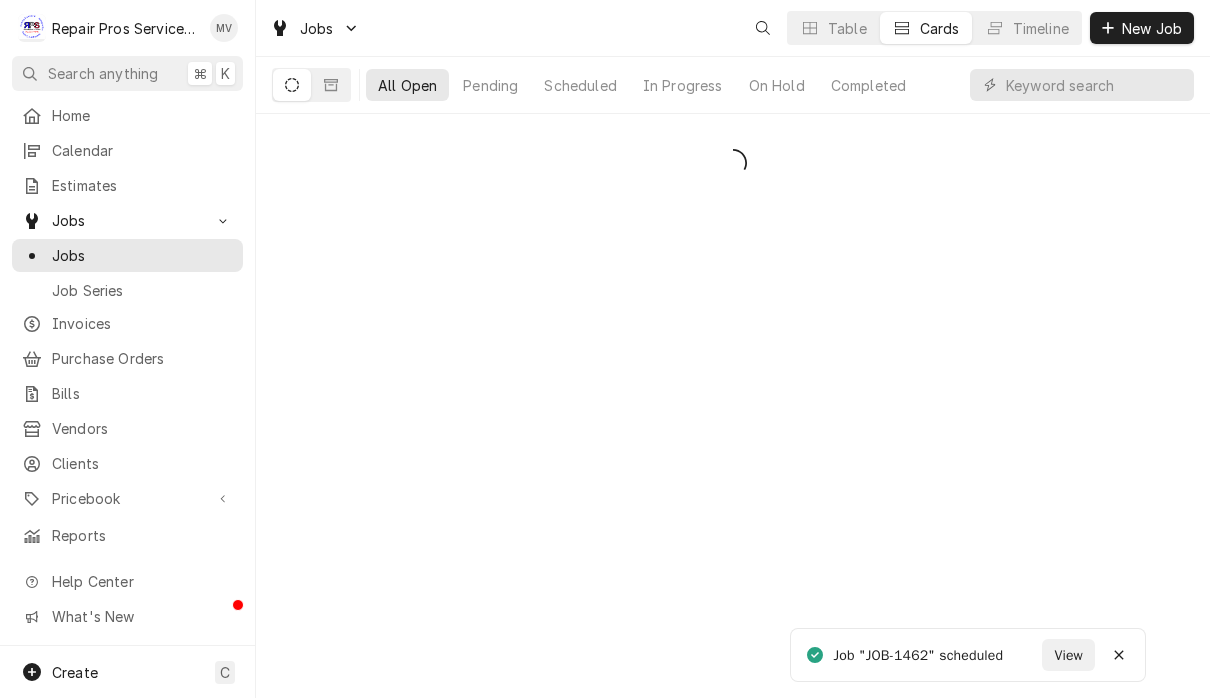 scroll, scrollTop: 0, scrollLeft: 0, axis: both 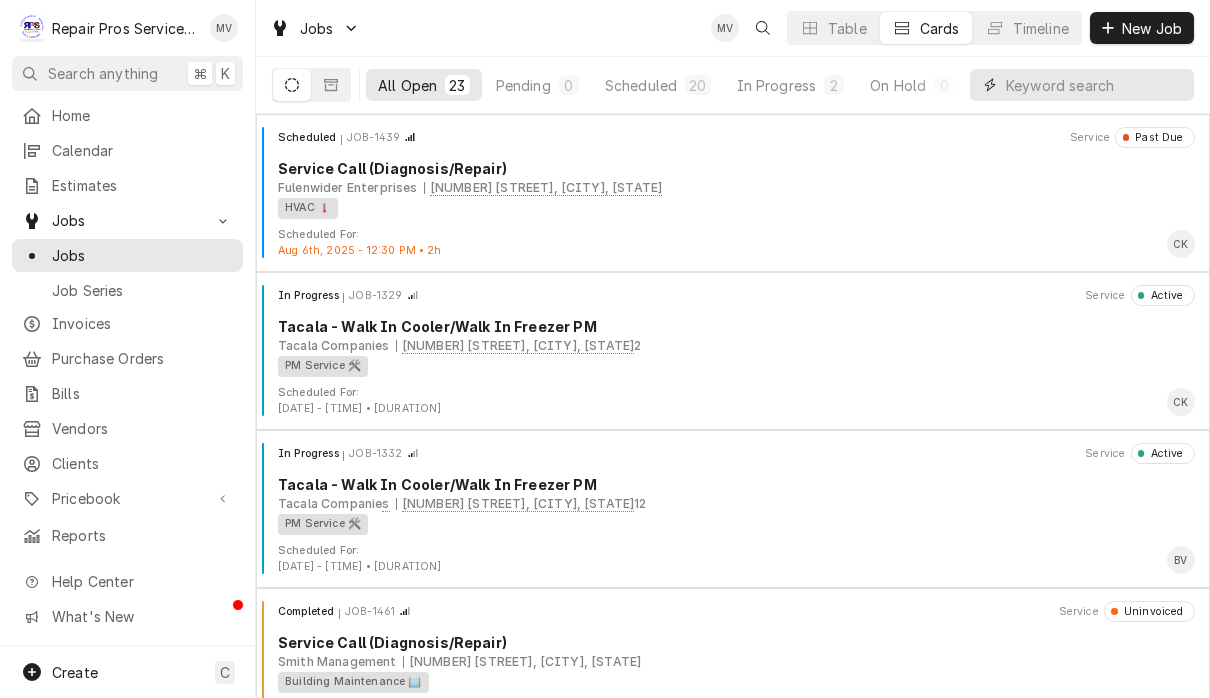click at bounding box center [1095, 85] 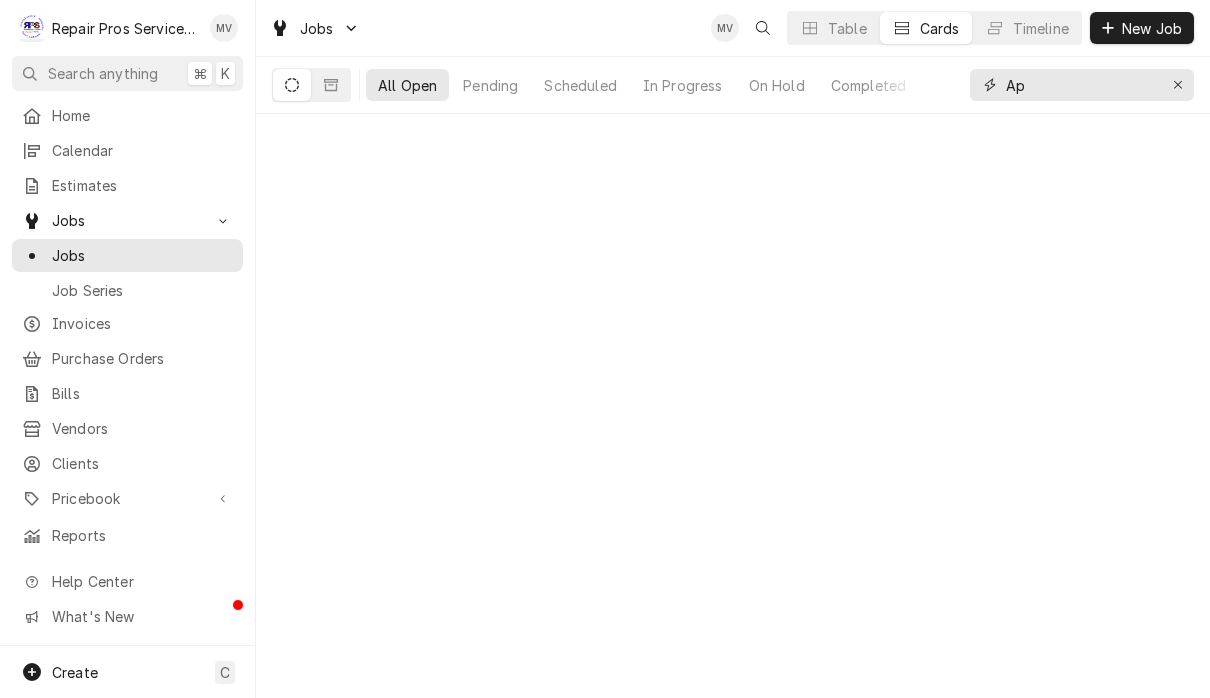 type on "Apd" 